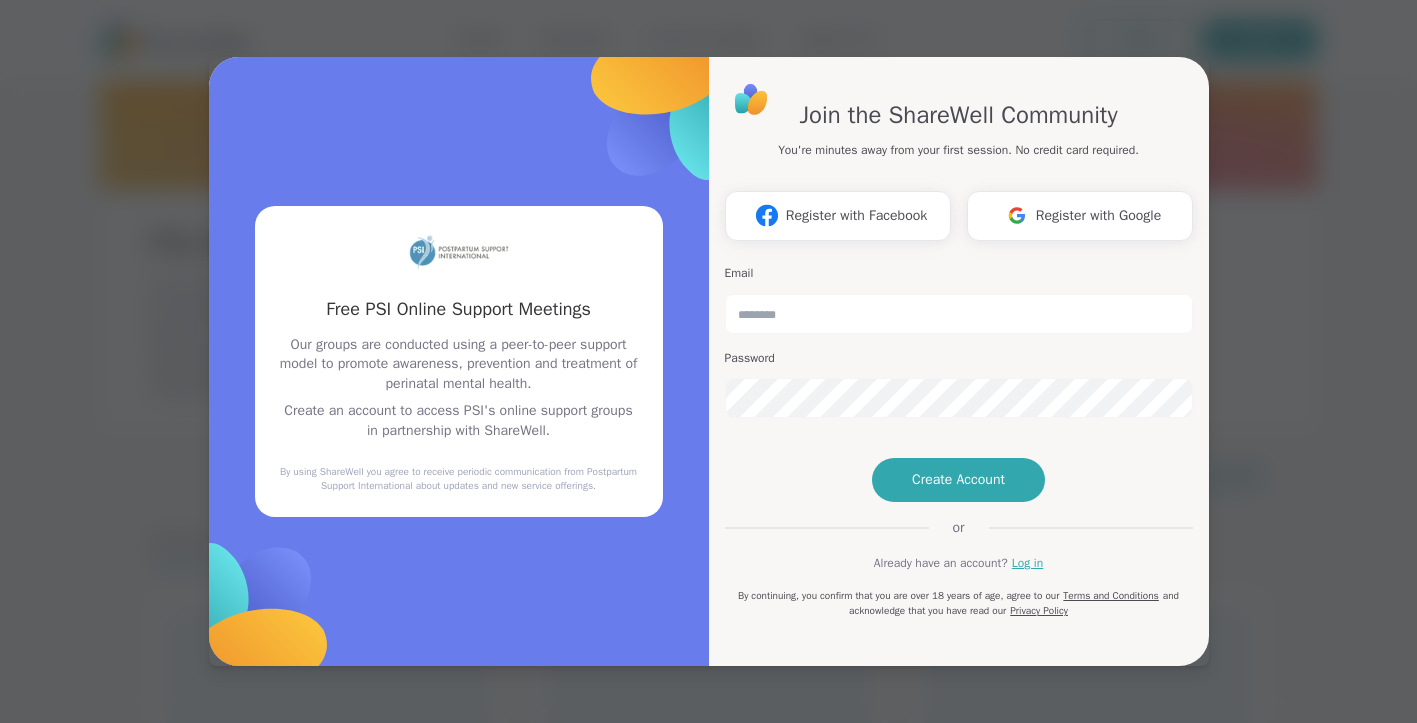 scroll, scrollTop: 0, scrollLeft: 0, axis: both 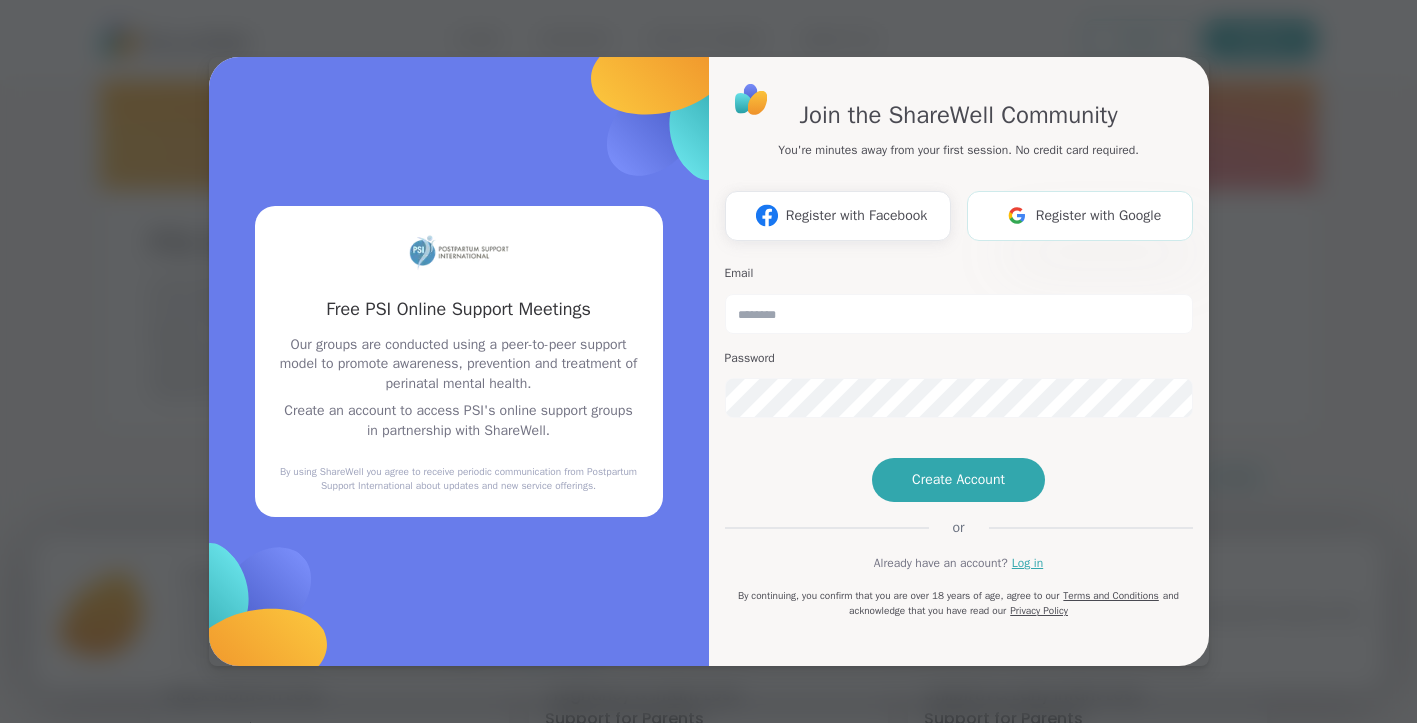 click on "Register with Google" at bounding box center (1099, 215) 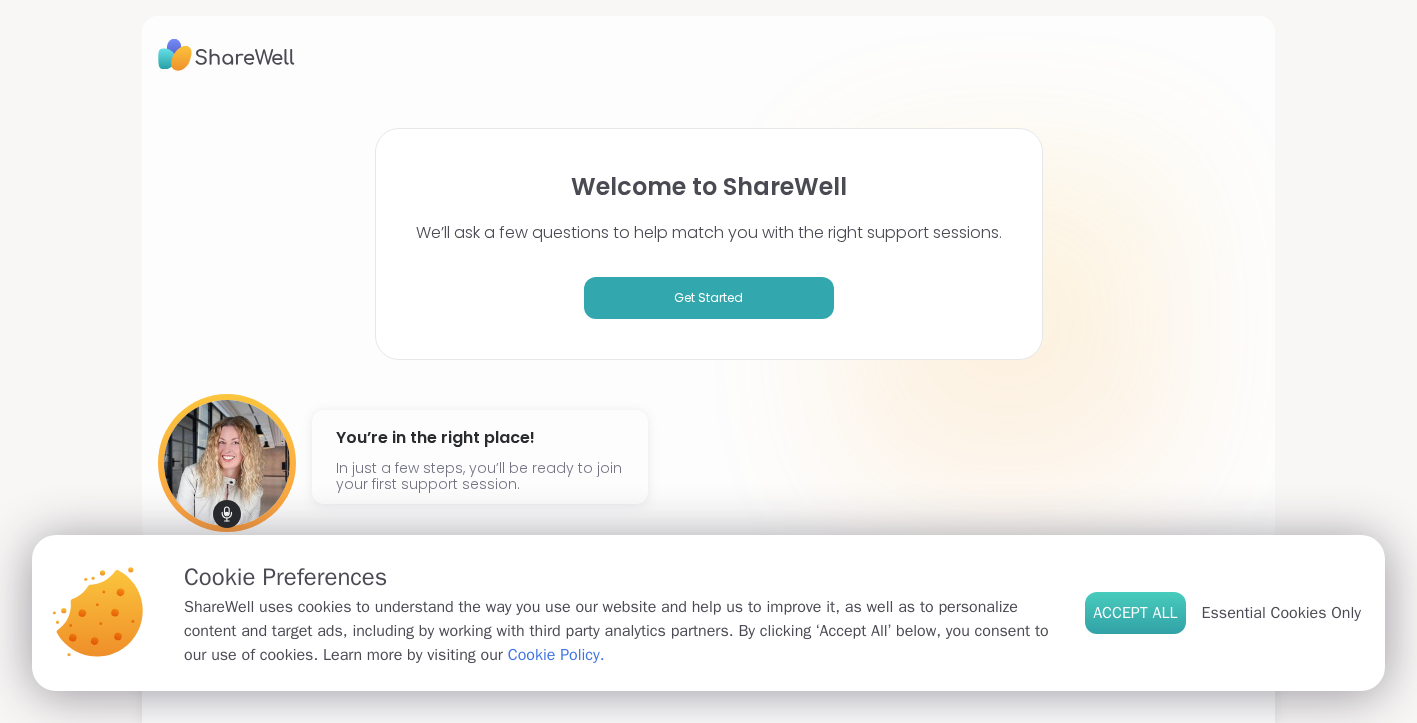 click on "Accept All" at bounding box center (1135, 613) 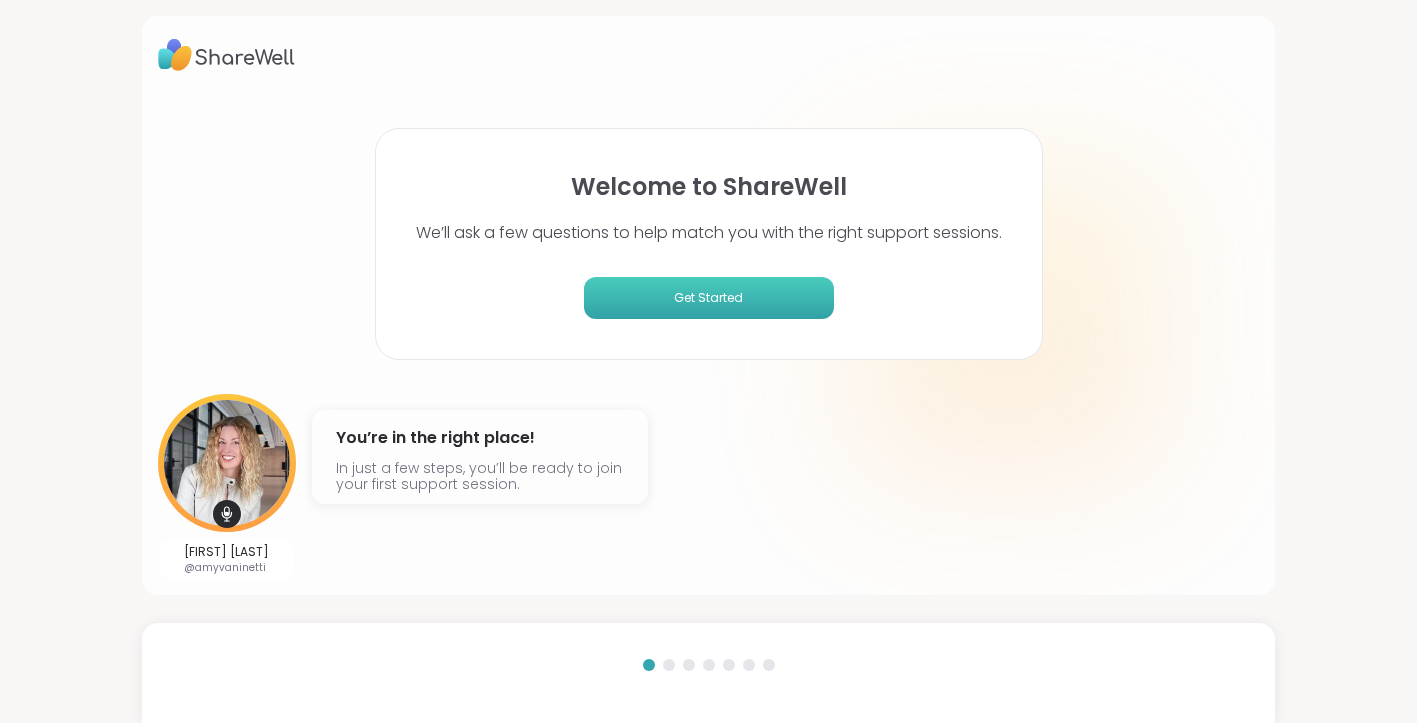 click on "Get Started" at bounding box center [709, 298] 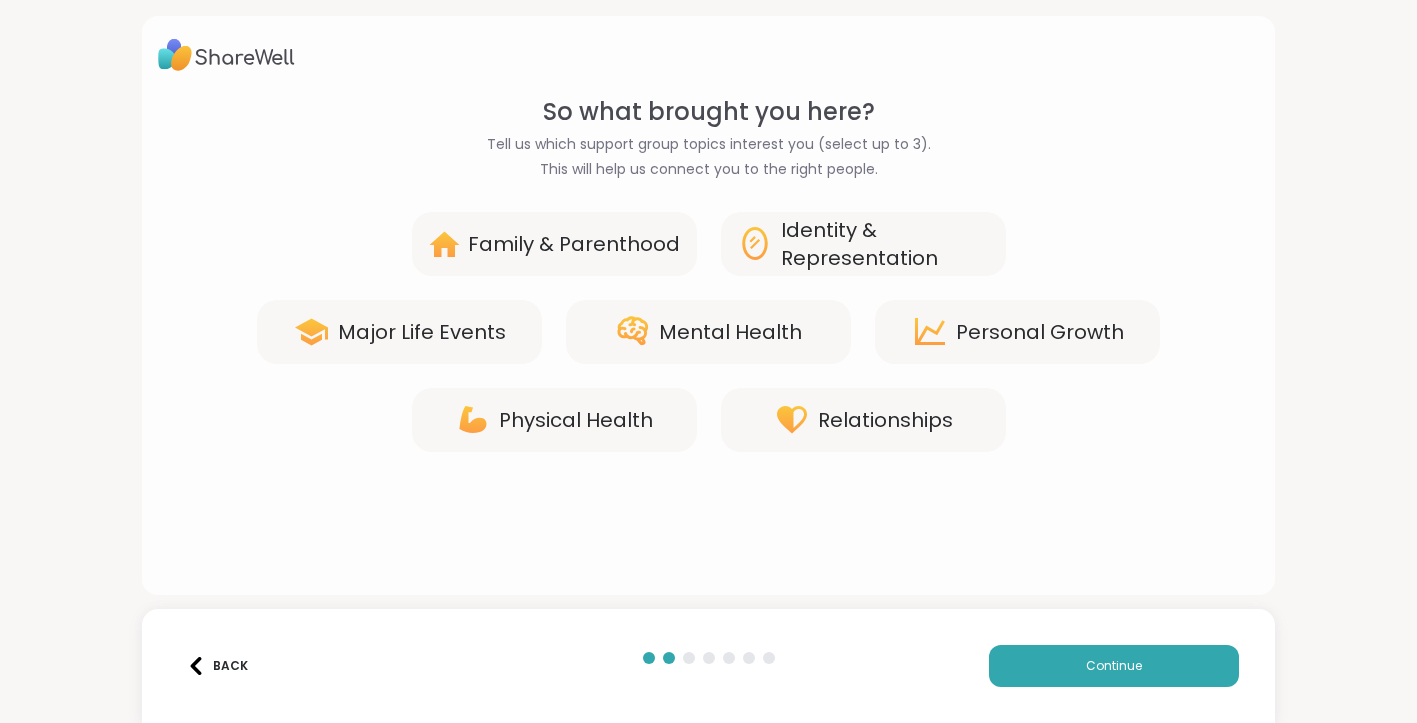 click on "Family & Parenthood" at bounding box center (554, 244) 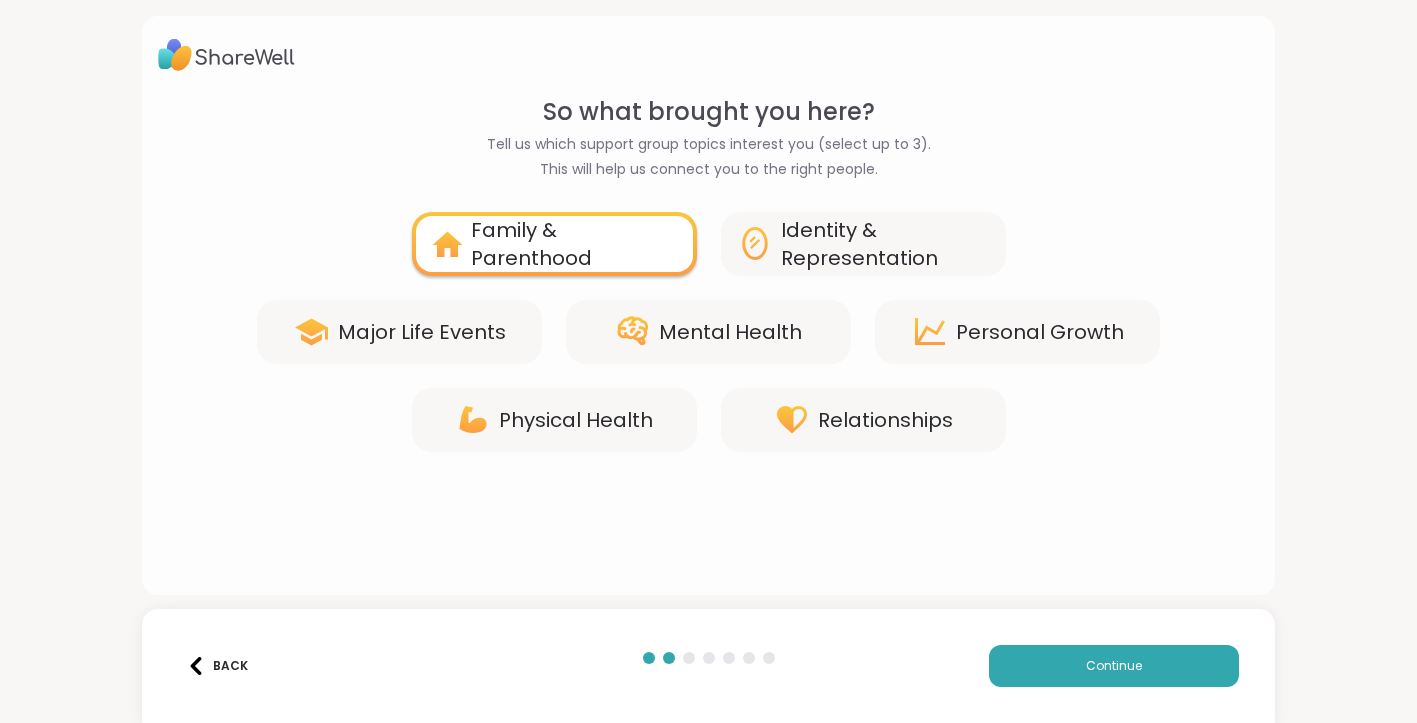 click on "Mental Health" at bounding box center [730, 332] 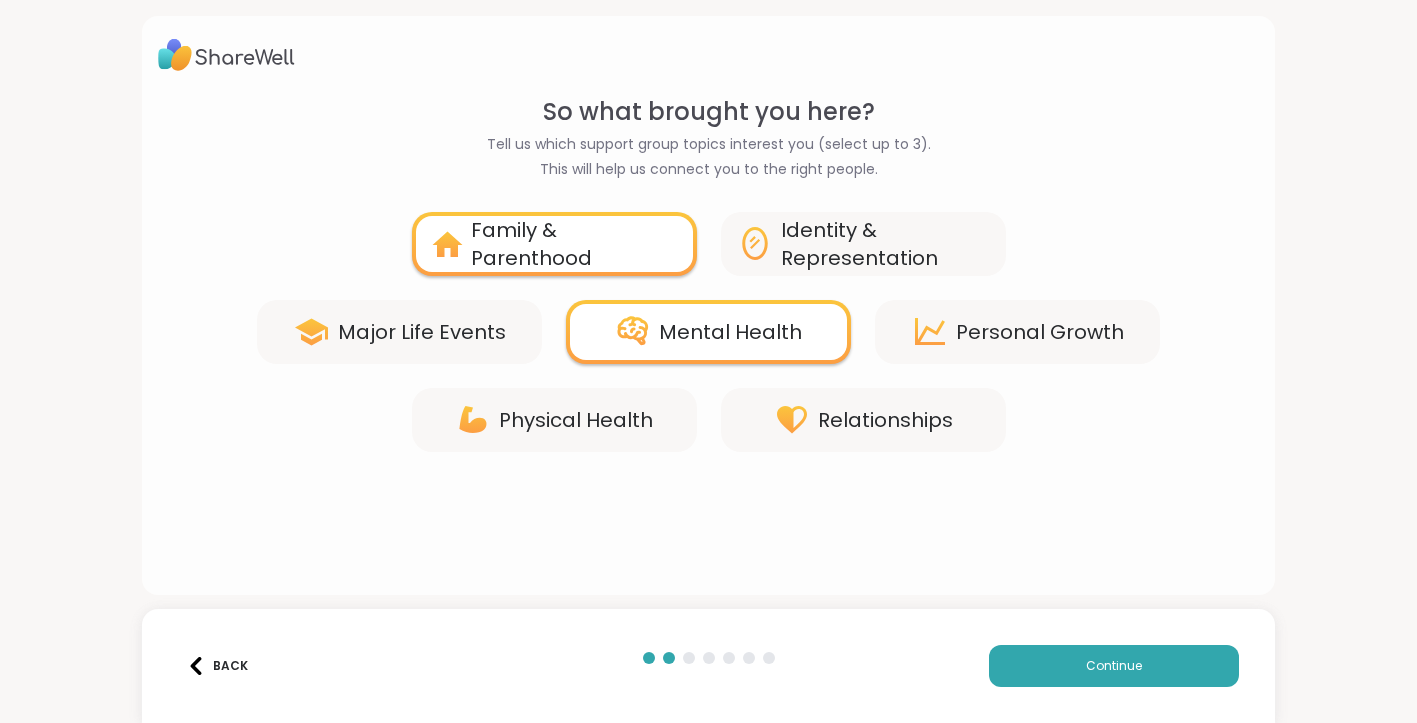 click on "Personal Growth" at bounding box center [1017, 332] 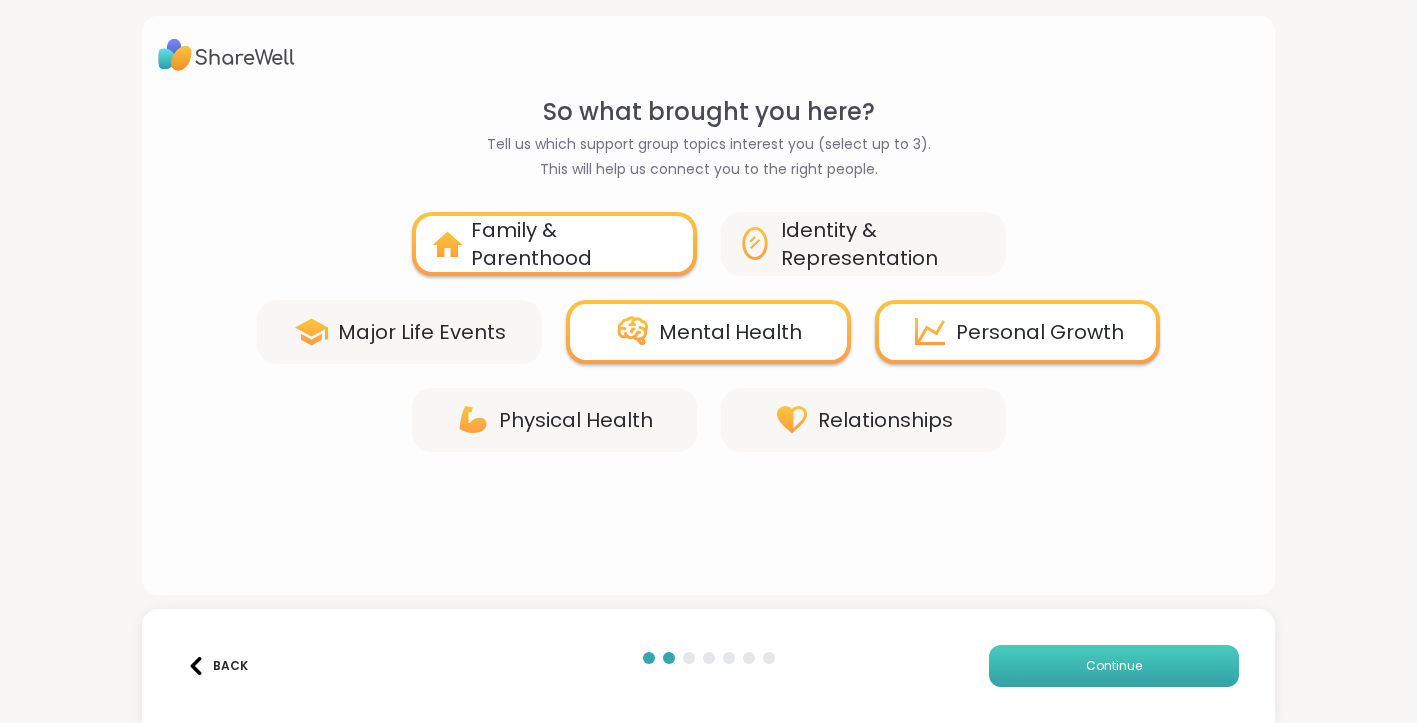 click on "Continue" at bounding box center (1114, 666) 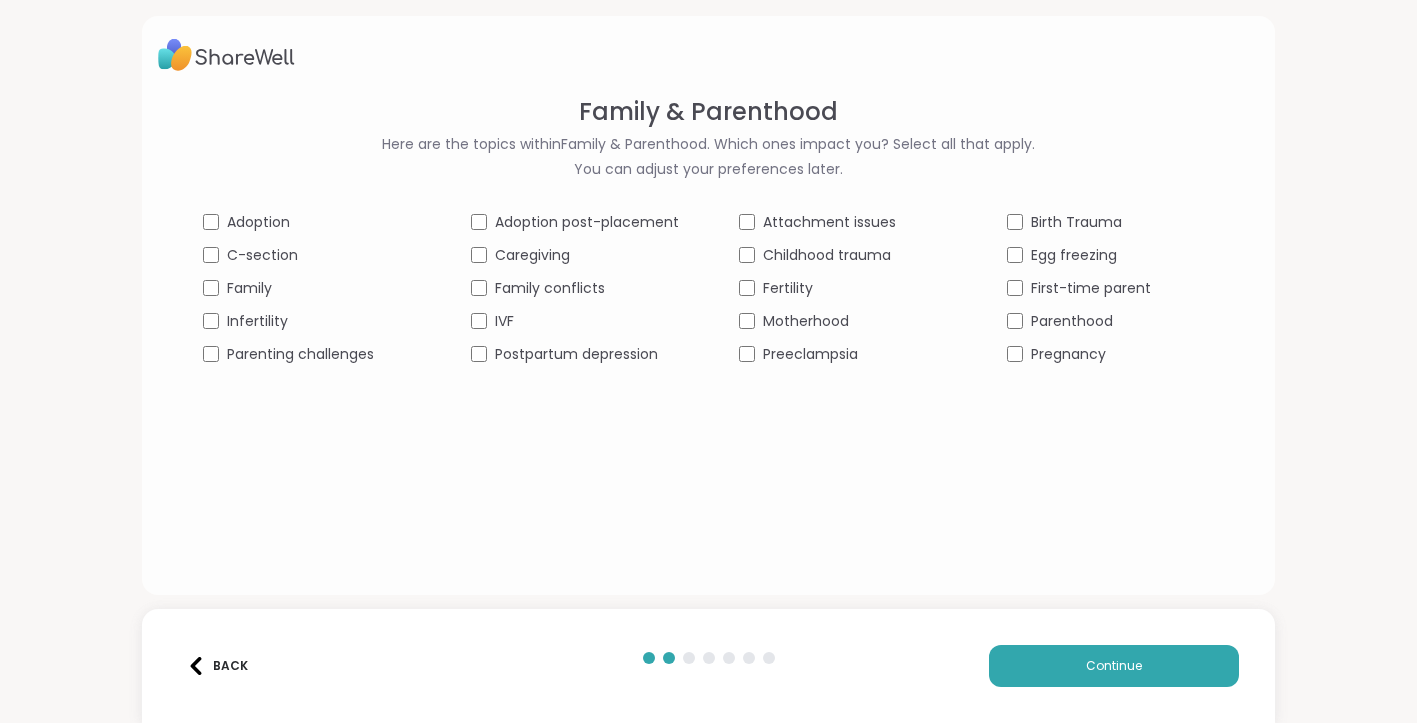 click on "C-section" at bounding box center (262, 255) 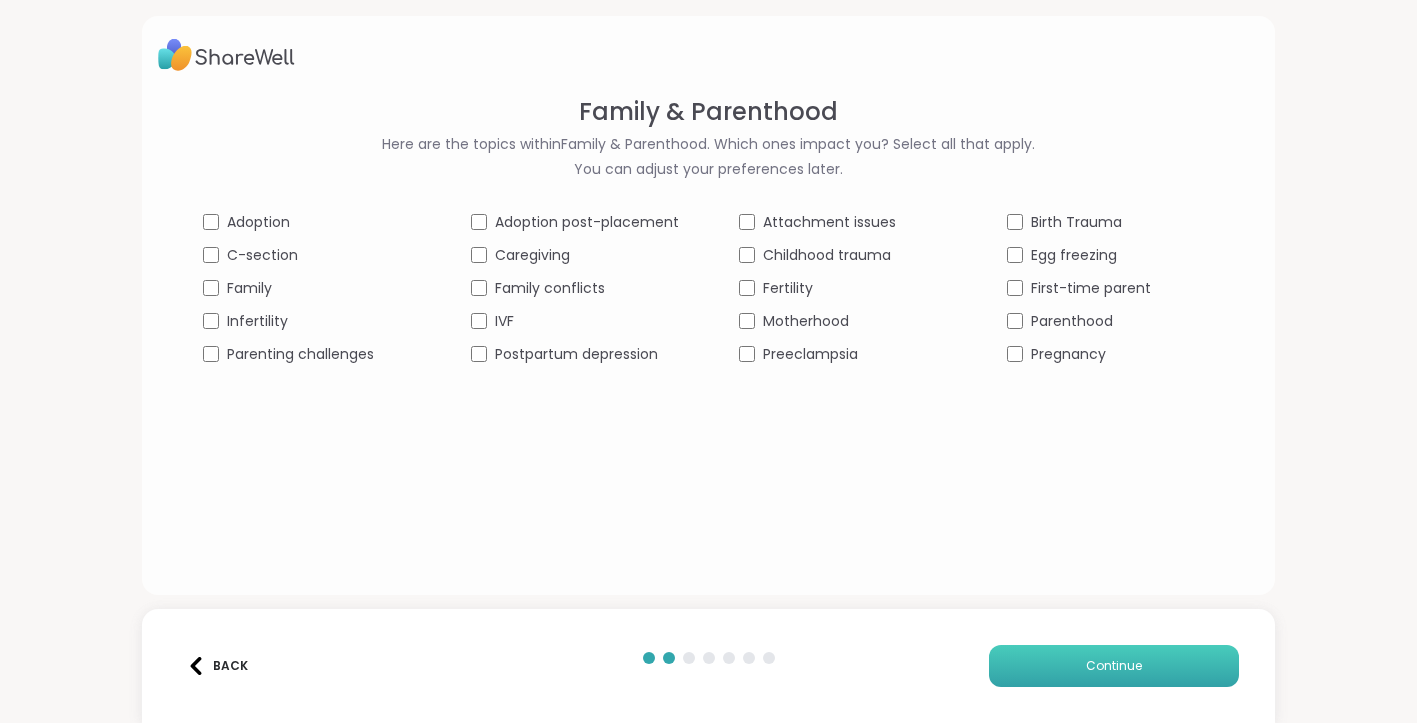 click on "Continue" at bounding box center [1114, 666] 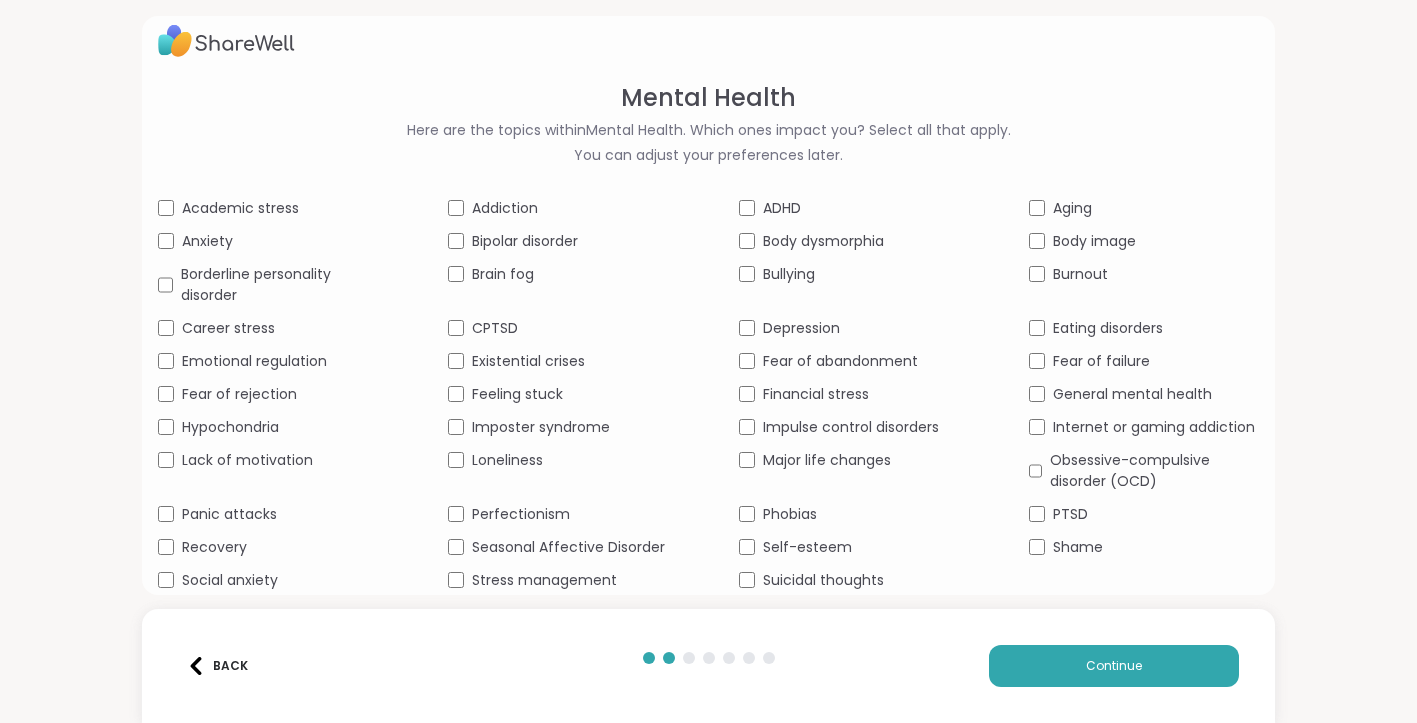 scroll, scrollTop: 26, scrollLeft: 0, axis: vertical 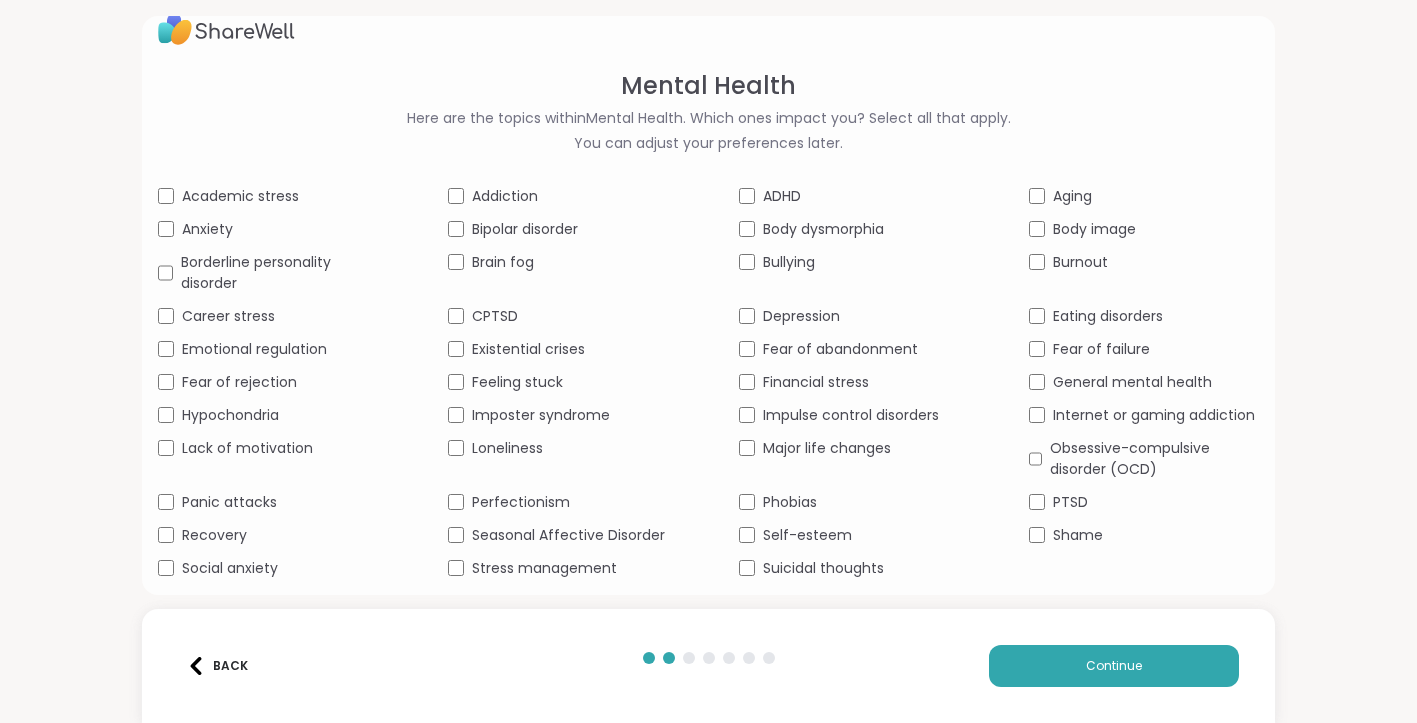 click on "Anxiety" at bounding box center (207, 229) 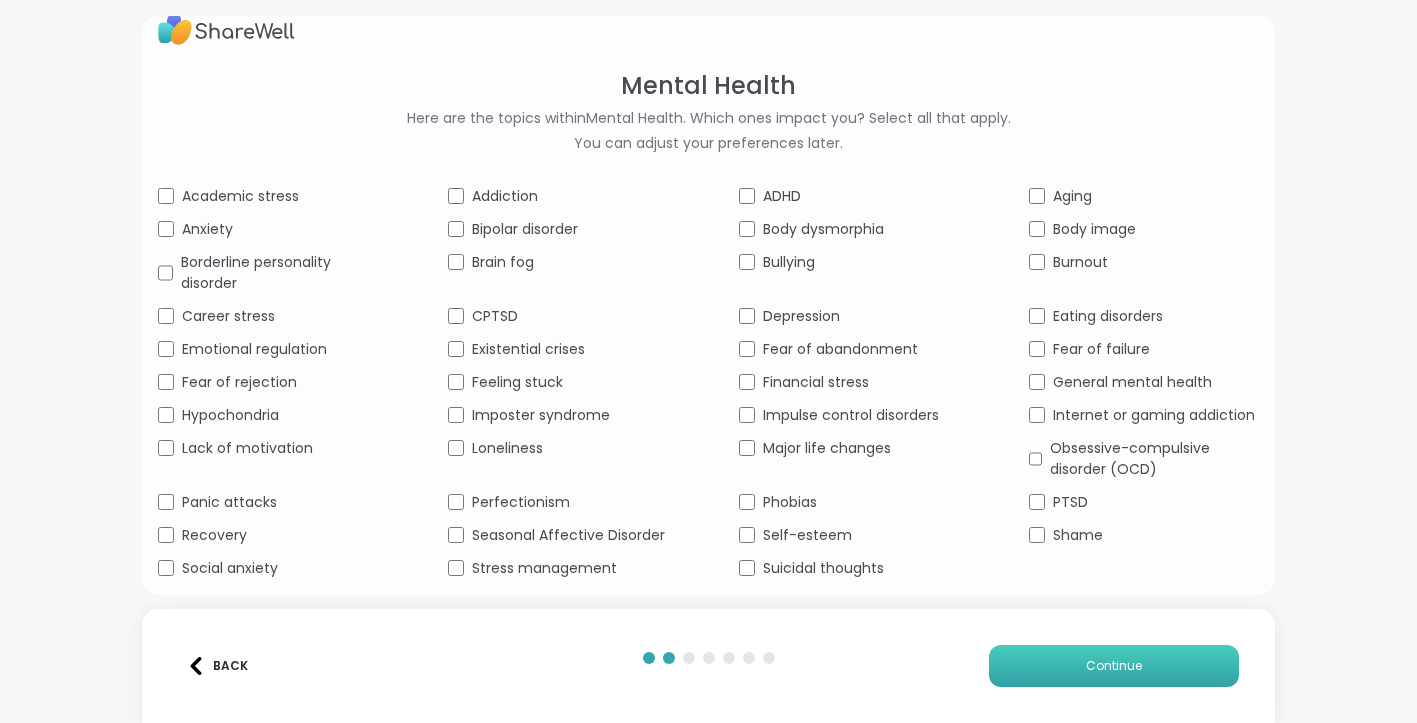 click on "Continue" at bounding box center (1114, 666) 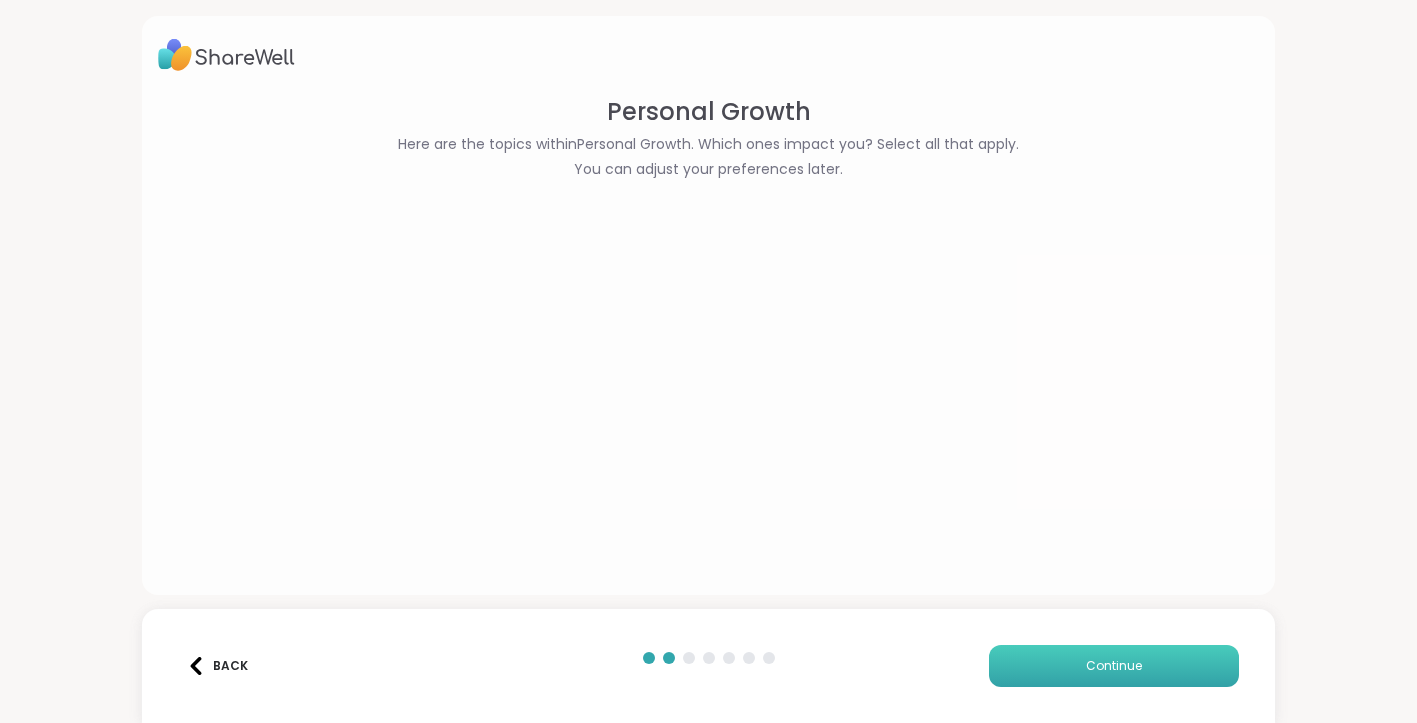 scroll, scrollTop: 0, scrollLeft: 0, axis: both 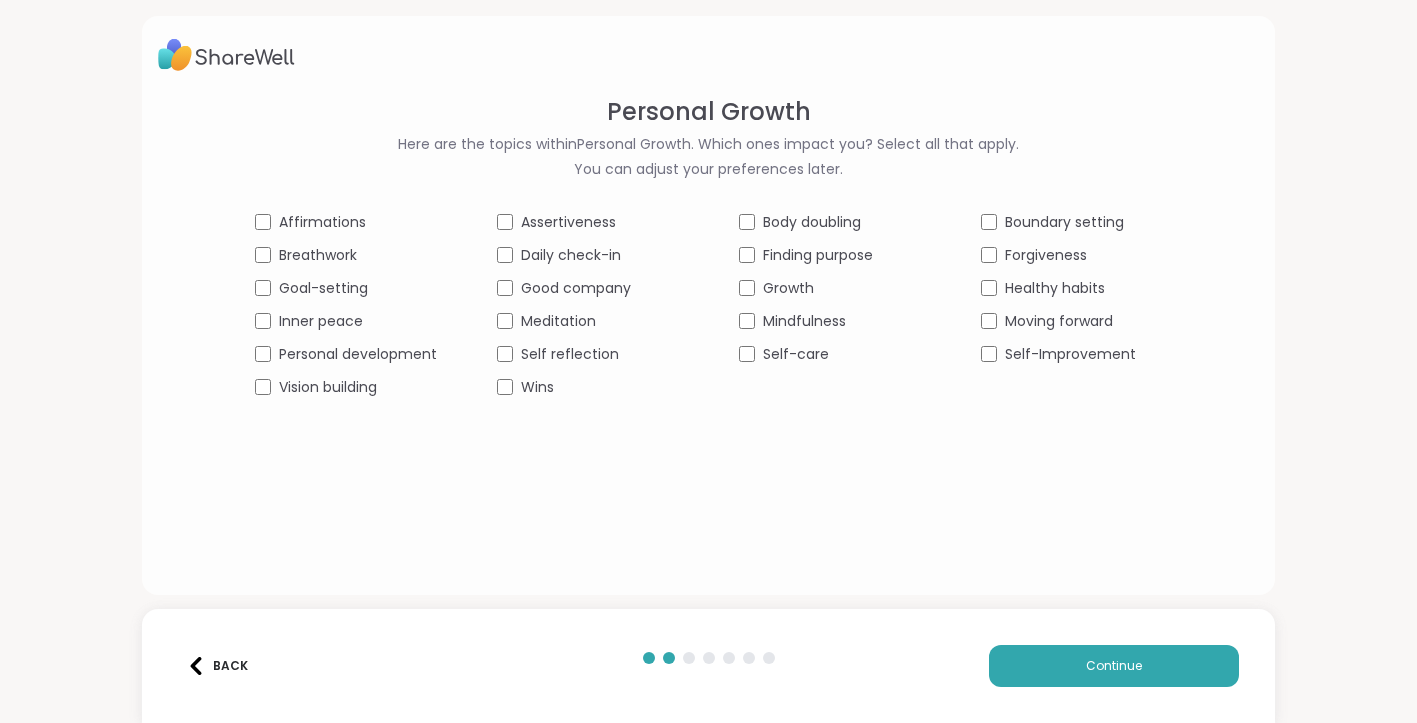 click on "Affirmations" at bounding box center [322, 222] 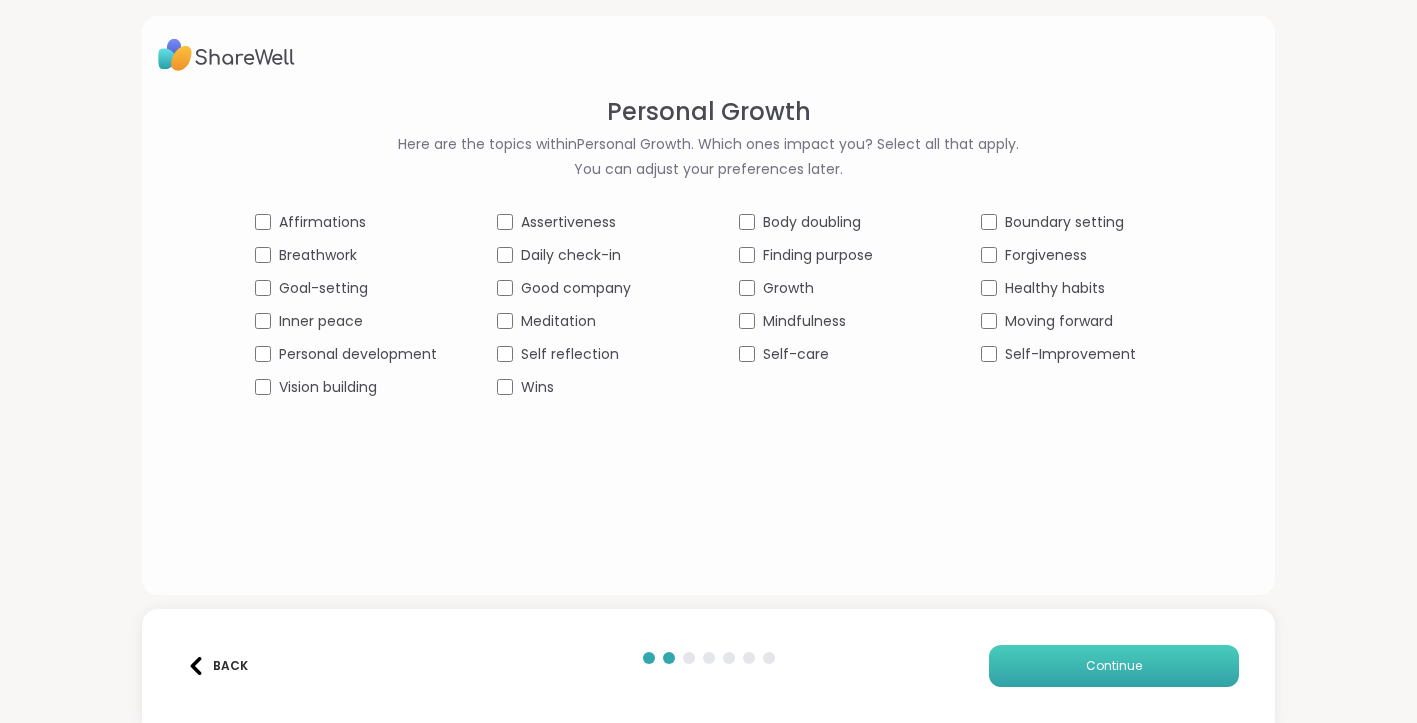 click on "Continue" at bounding box center [1114, 666] 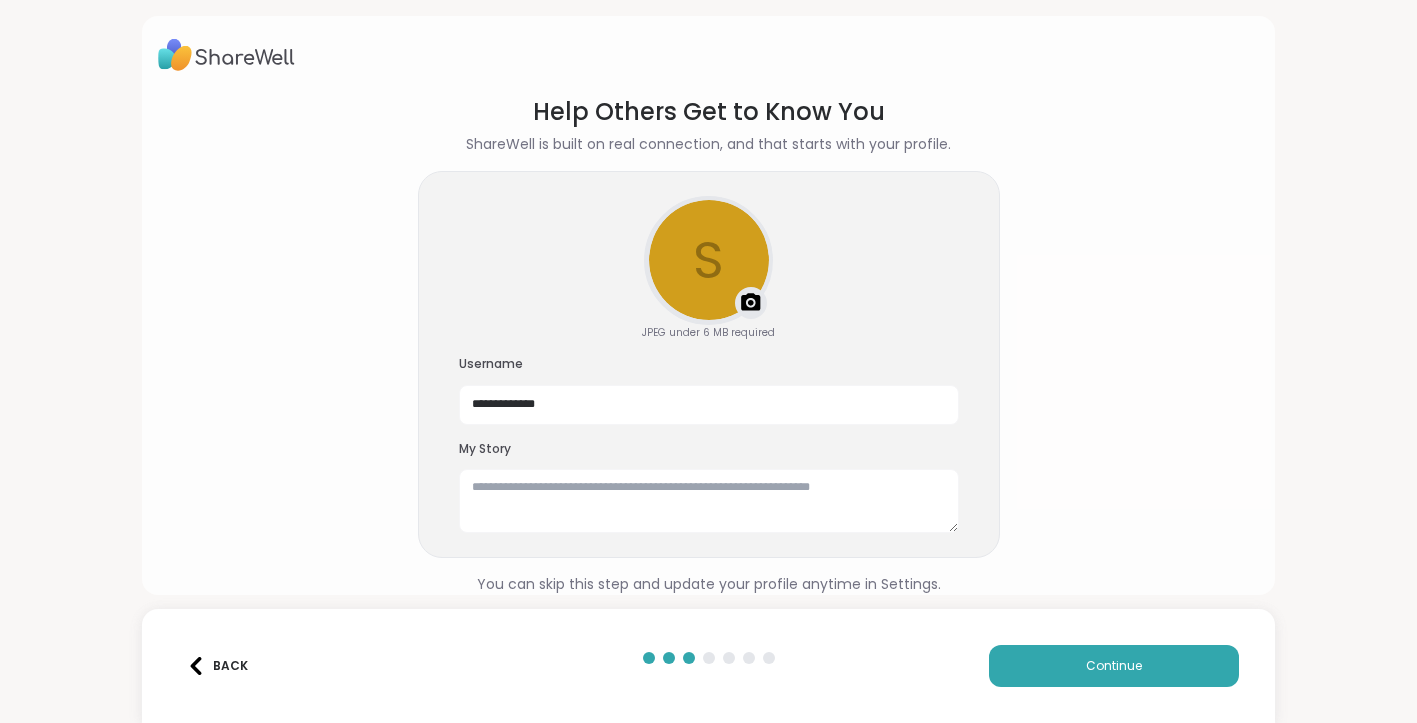 scroll, scrollTop: 16, scrollLeft: 0, axis: vertical 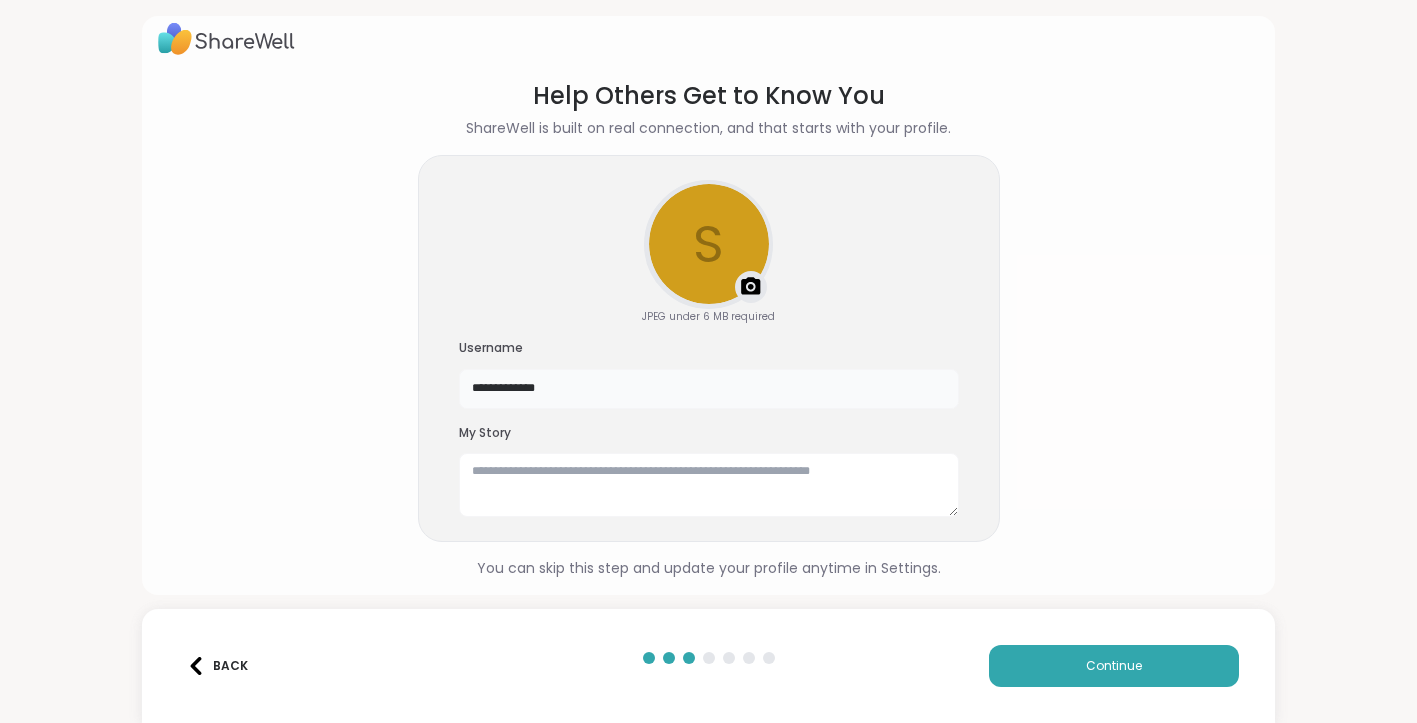 click on "**********" at bounding box center (709, 389) 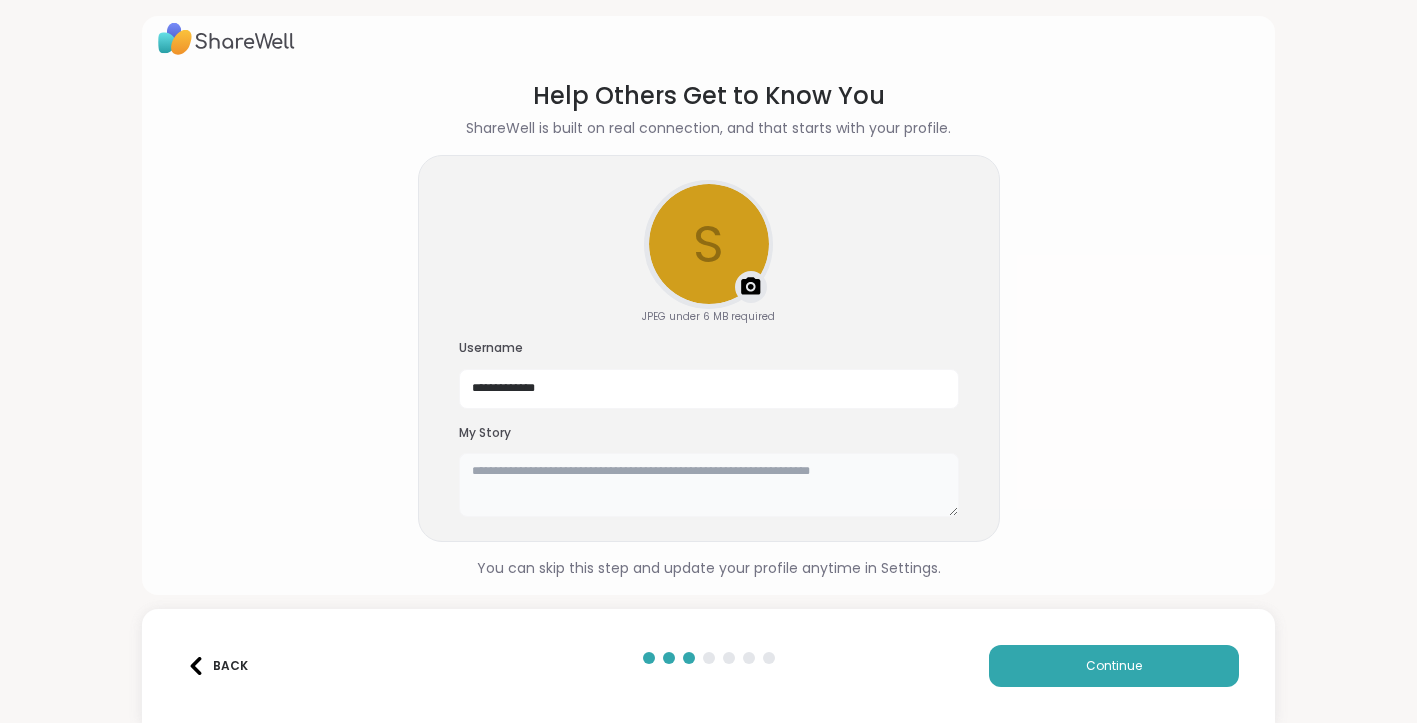 click at bounding box center (709, 485) 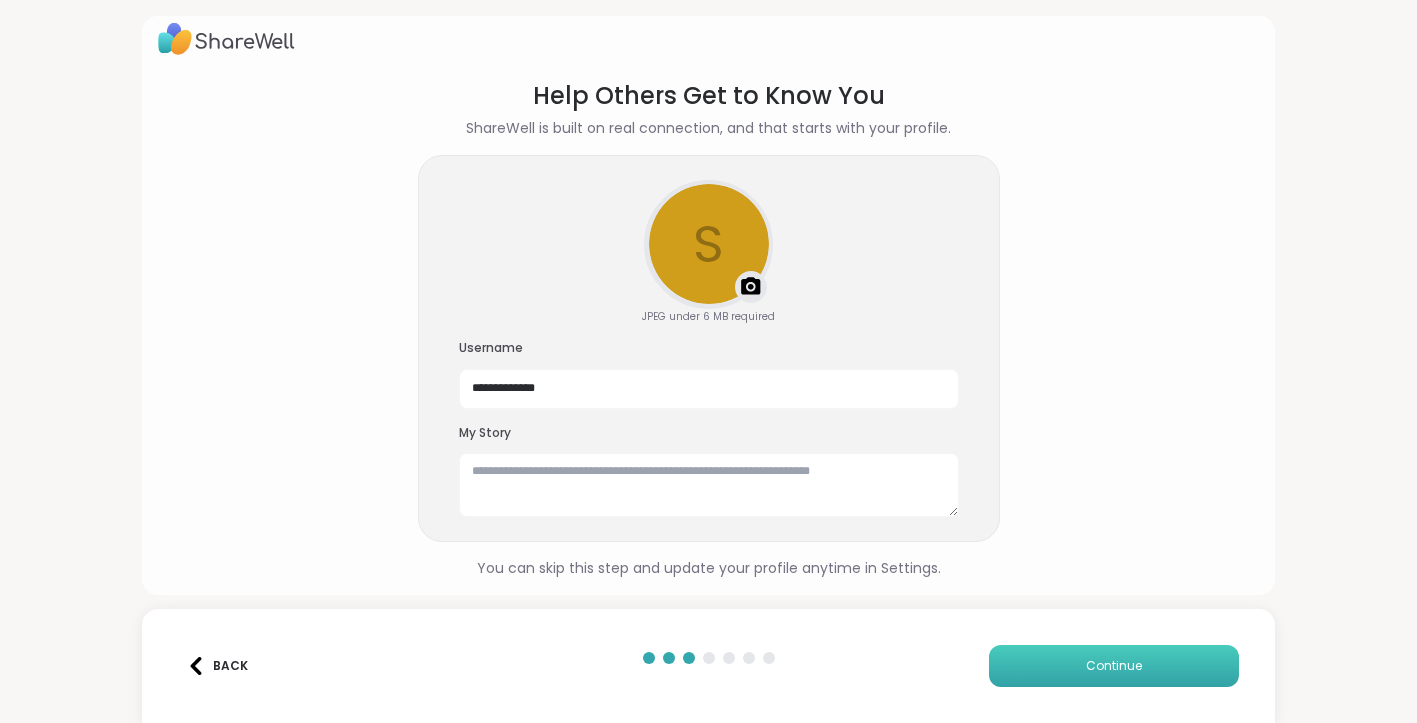 click on "Continue" at bounding box center [1114, 666] 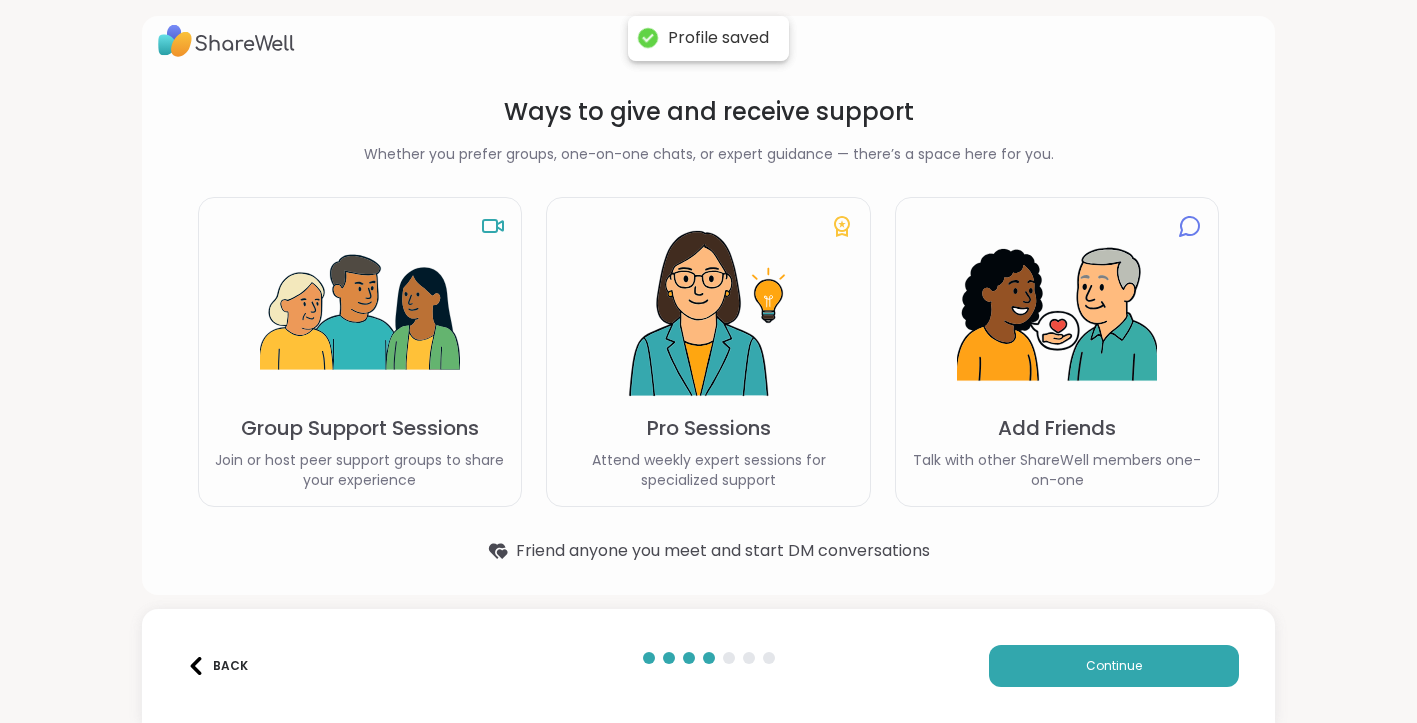 scroll, scrollTop: 14, scrollLeft: 0, axis: vertical 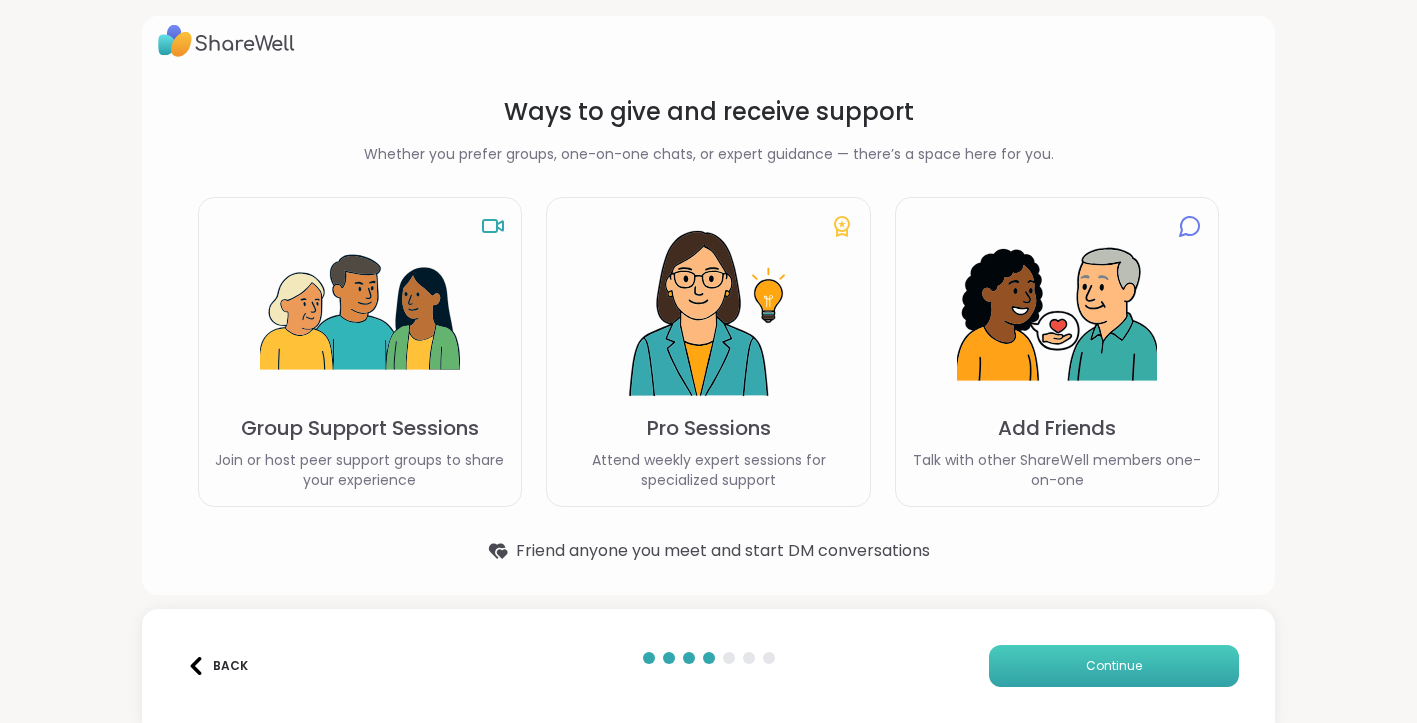 click on "Continue" at bounding box center (1114, 666) 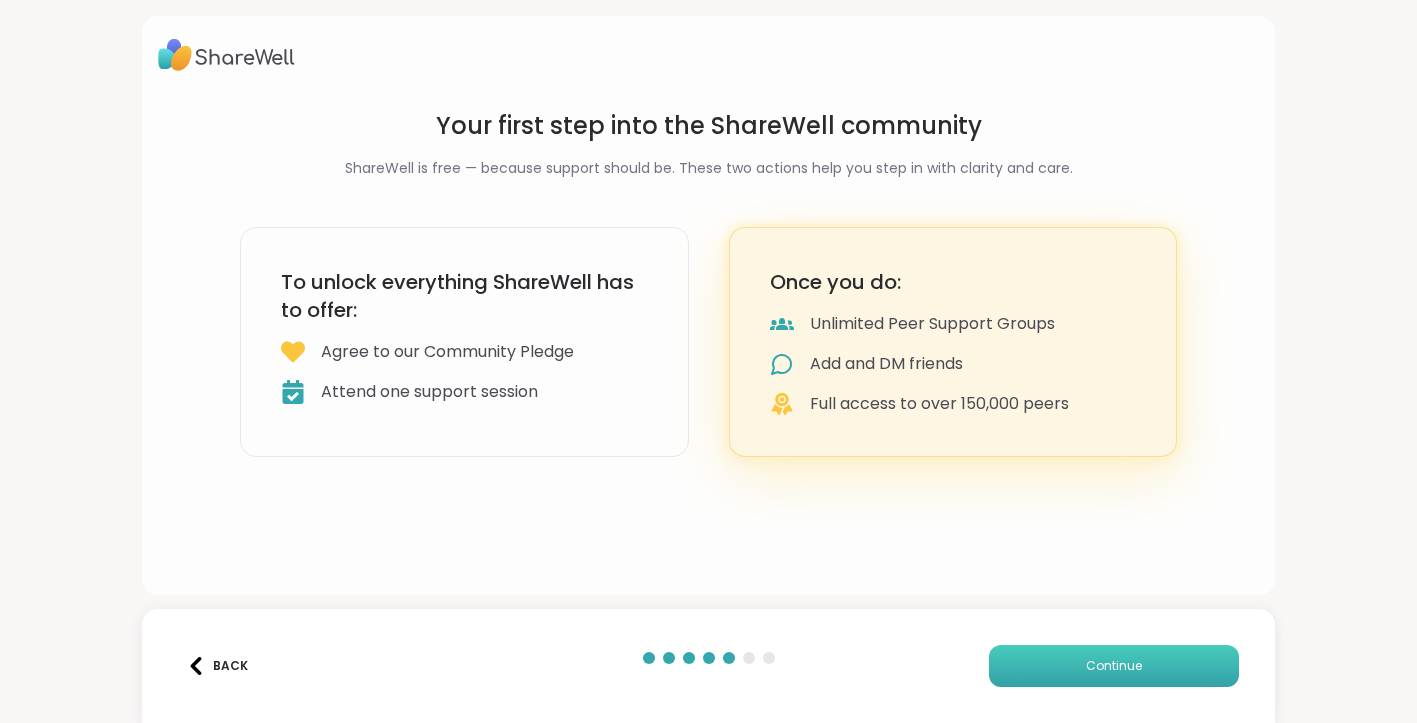 scroll, scrollTop: 0, scrollLeft: 0, axis: both 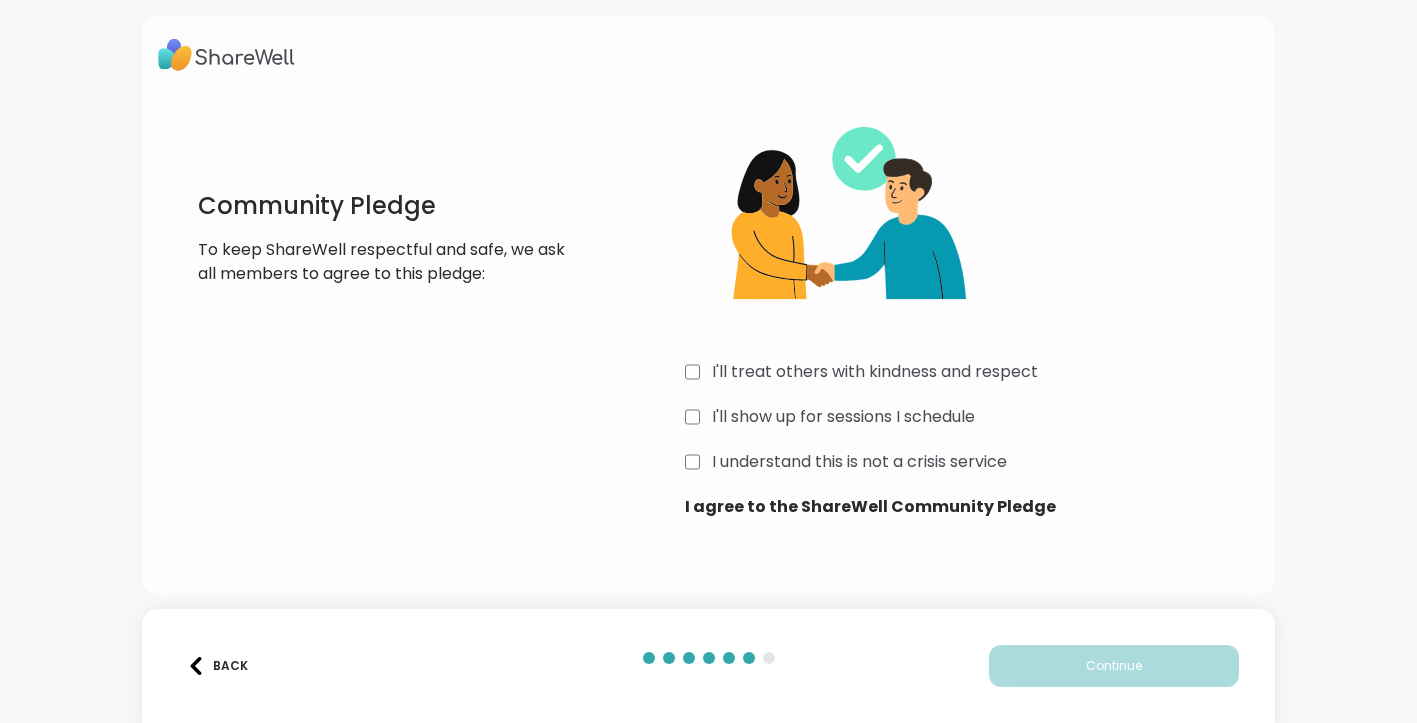 click on "I'll treat others with kindness and respect" at bounding box center (875, 372) 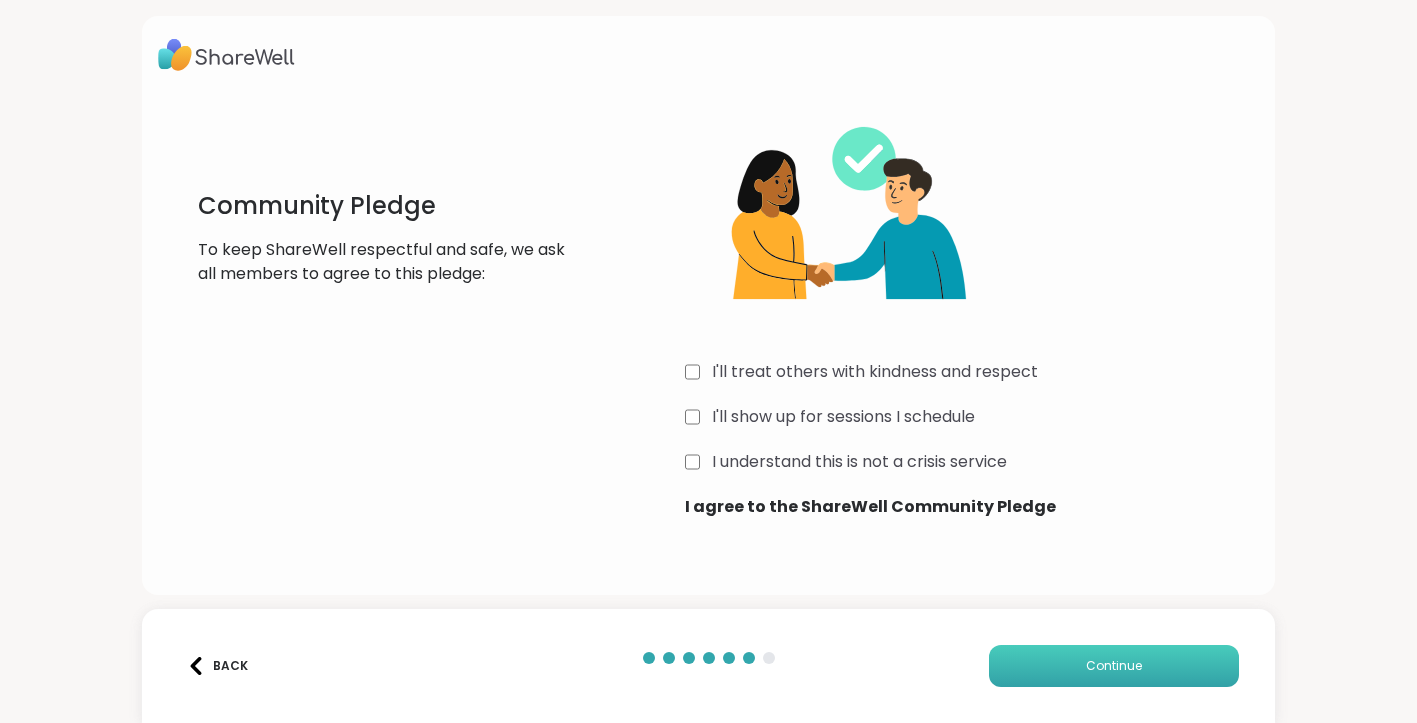 click on "Continue" at bounding box center (1114, 666) 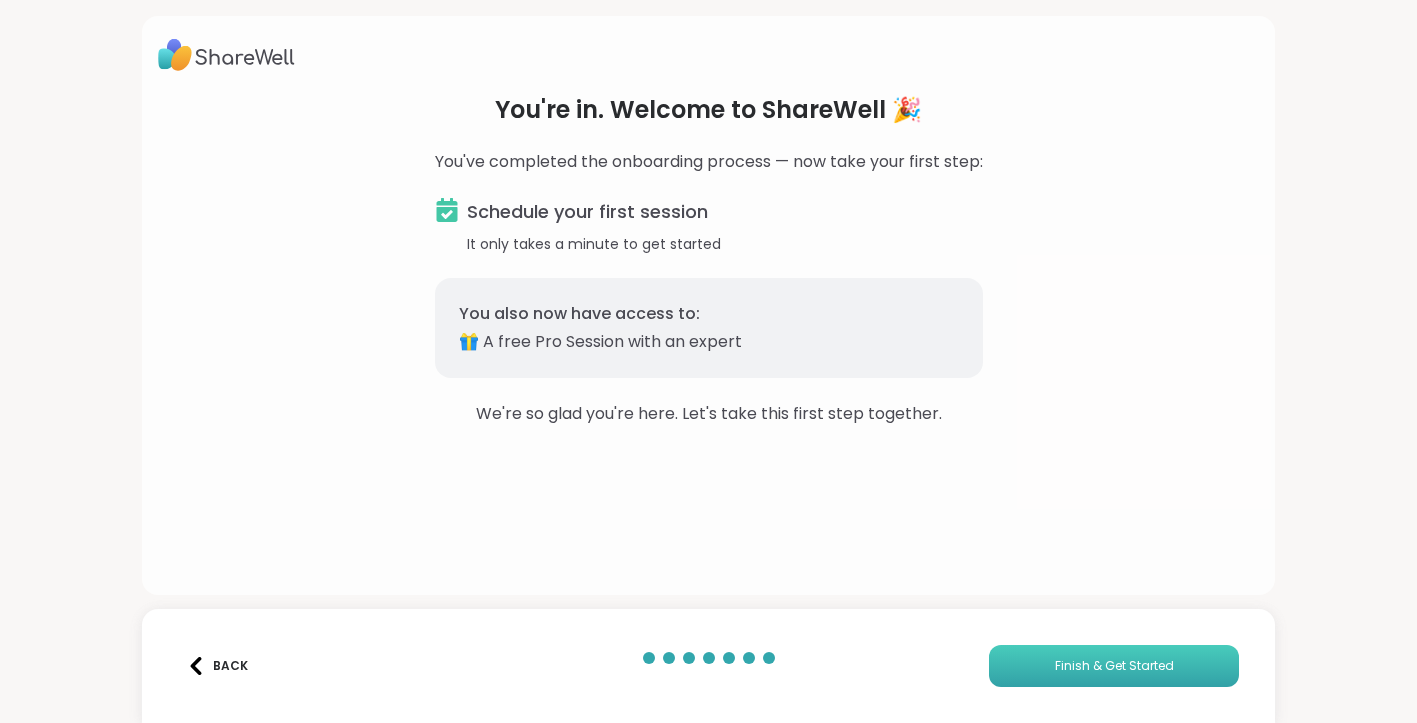 click on "Finish & Get Started" at bounding box center (1114, 666) 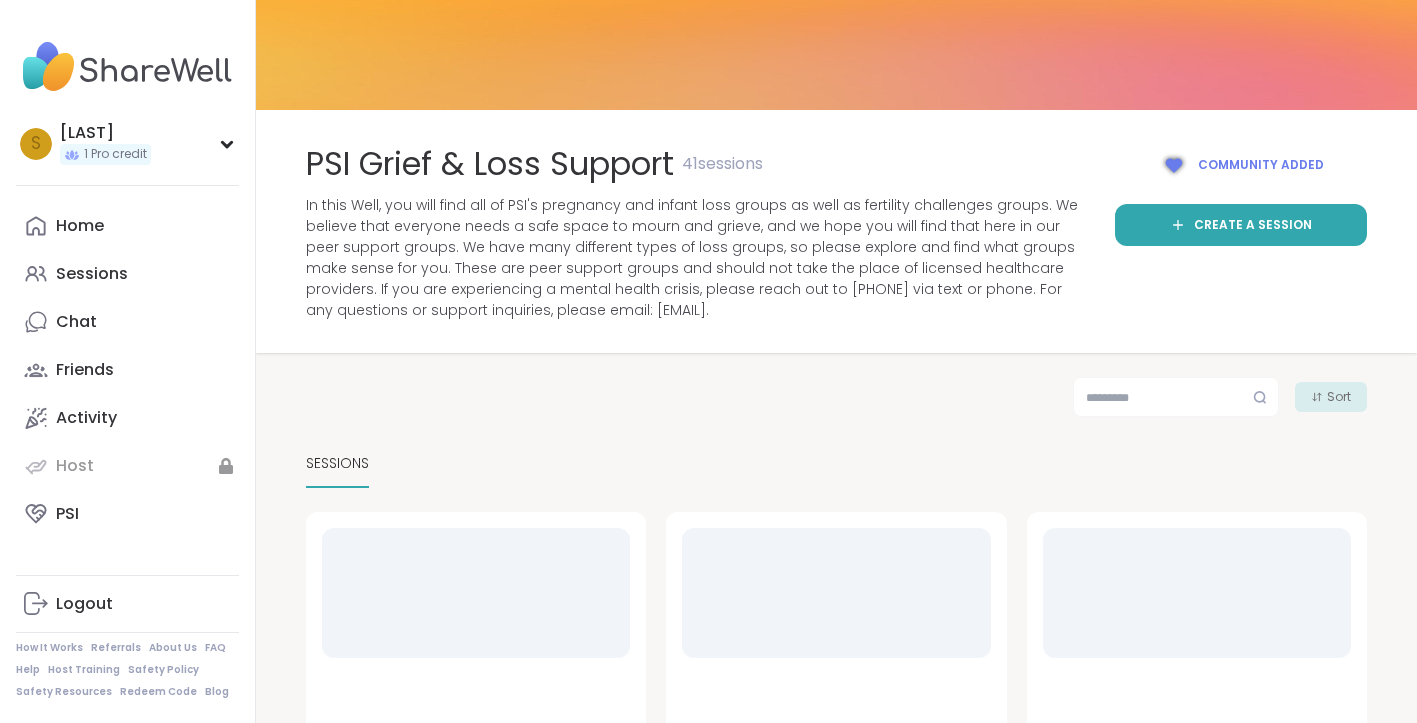 scroll, scrollTop: 101, scrollLeft: 0, axis: vertical 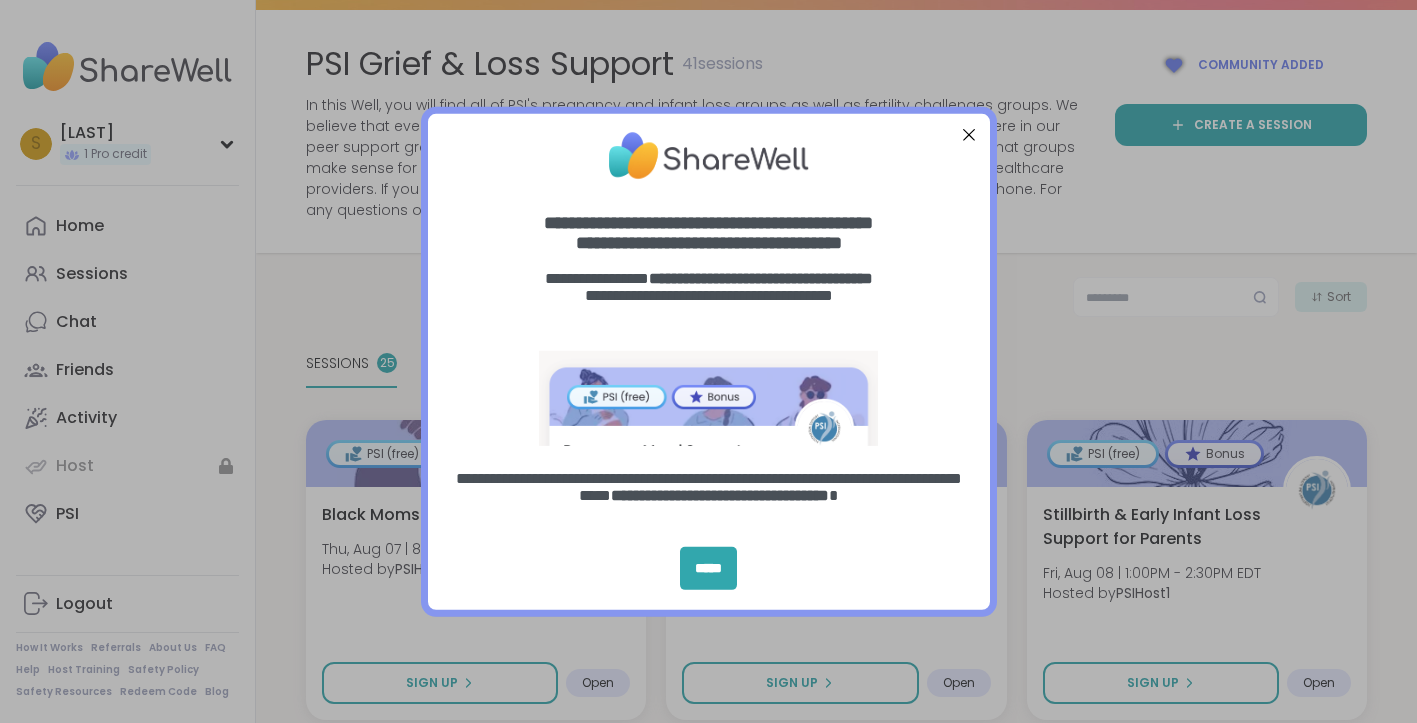 click at bounding box center [968, 134] 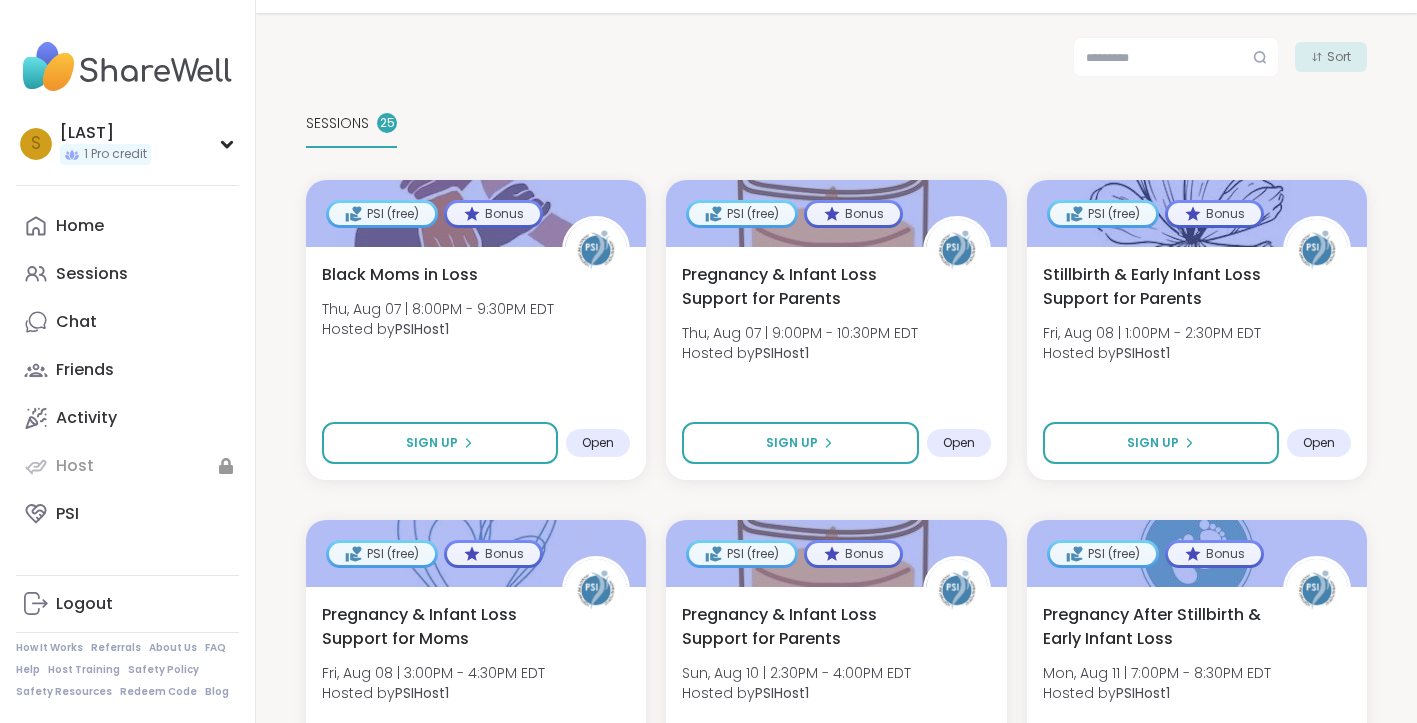 scroll, scrollTop: 341, scrollLeft: 0, axis: vertical 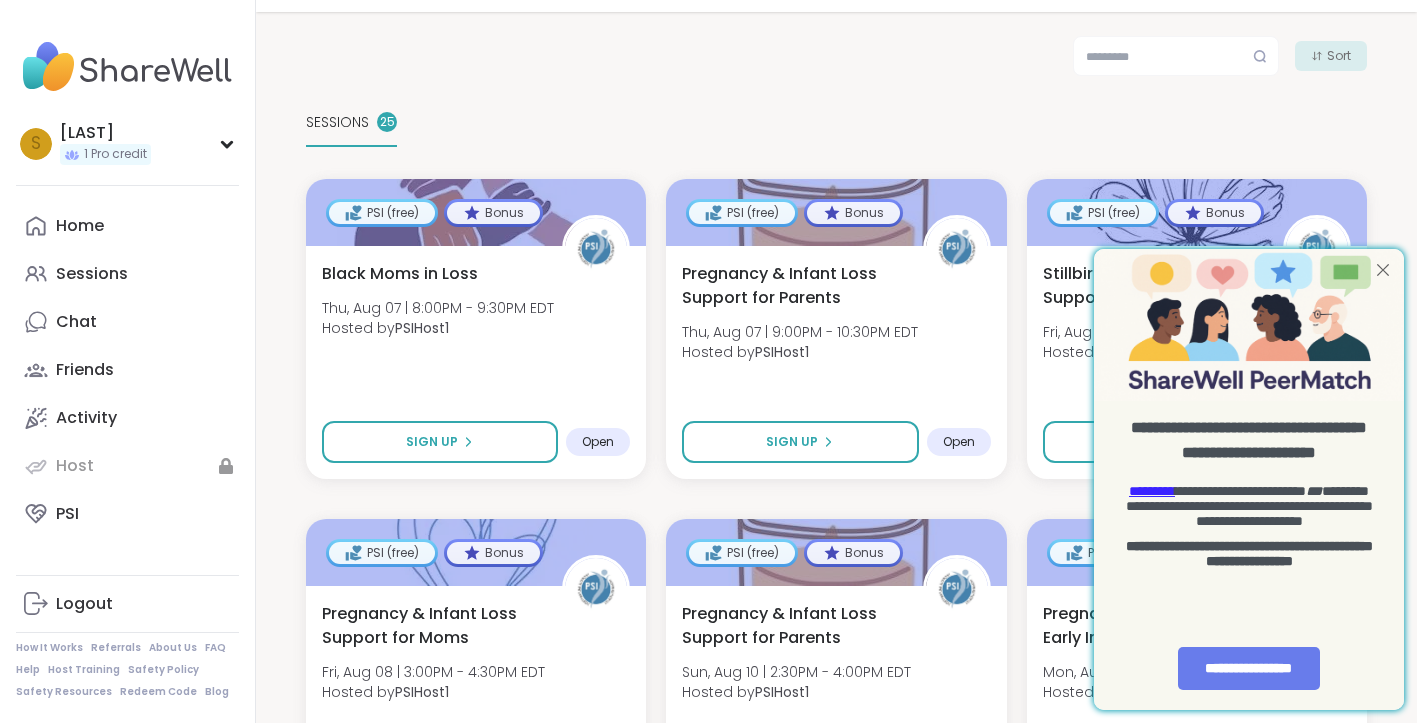 click at bounding box center (1383, 270) 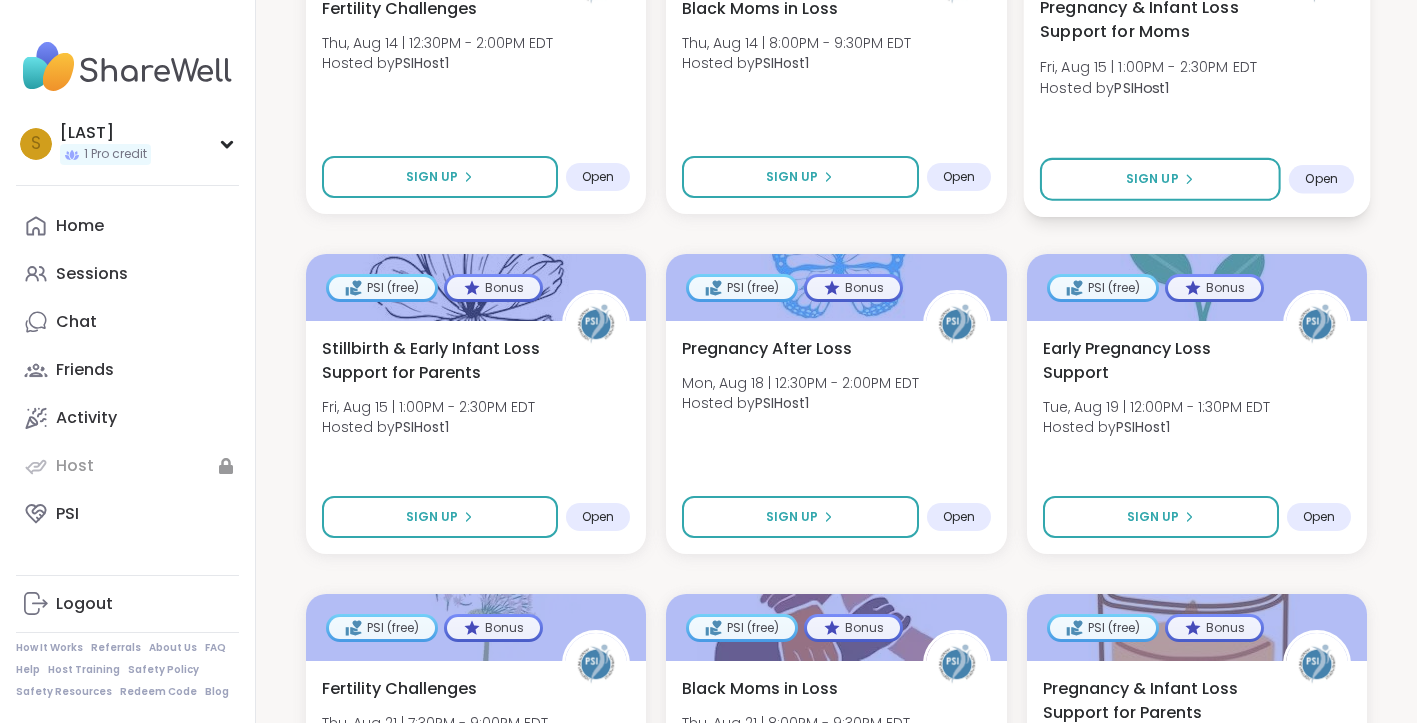 scroll, scrollTop: 1627, scrollLeft: 0, axis: vertical 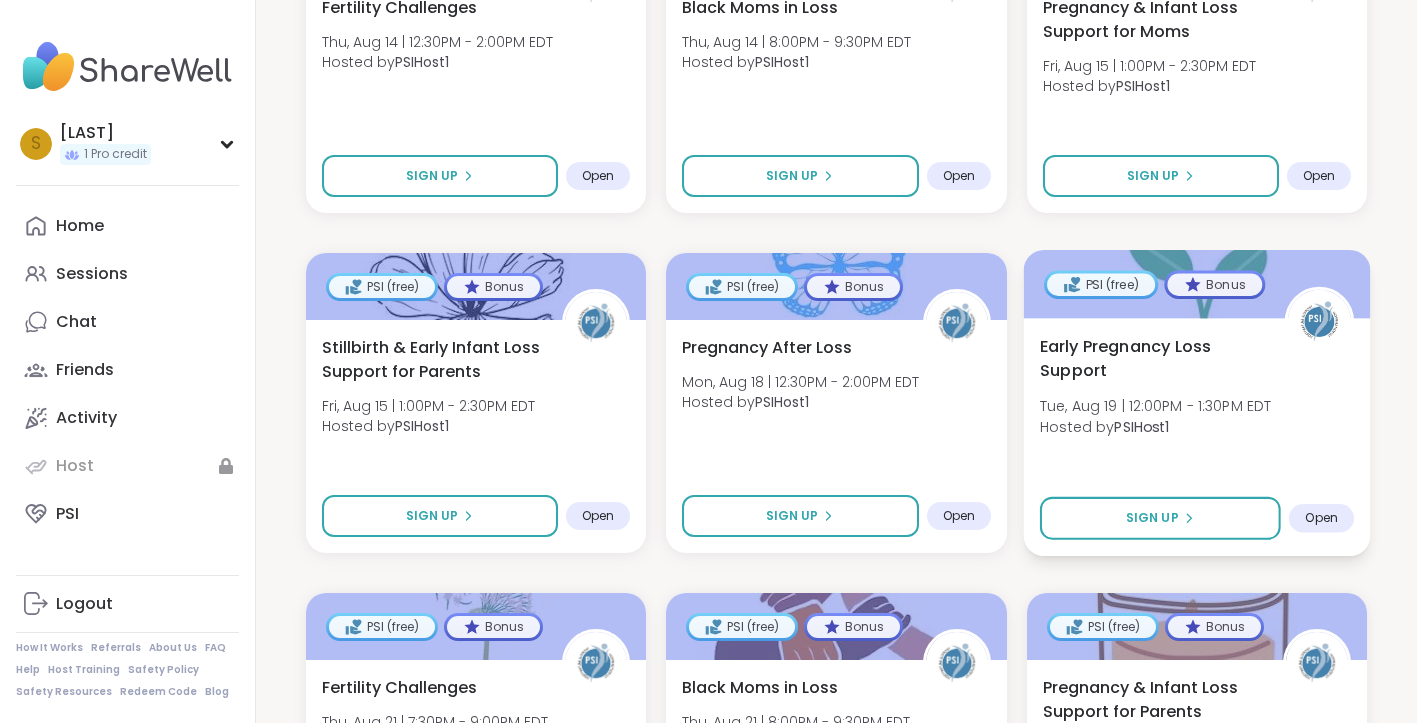 click on "Early Pregnancy Loss Support" at bounding box center (1151, 358) 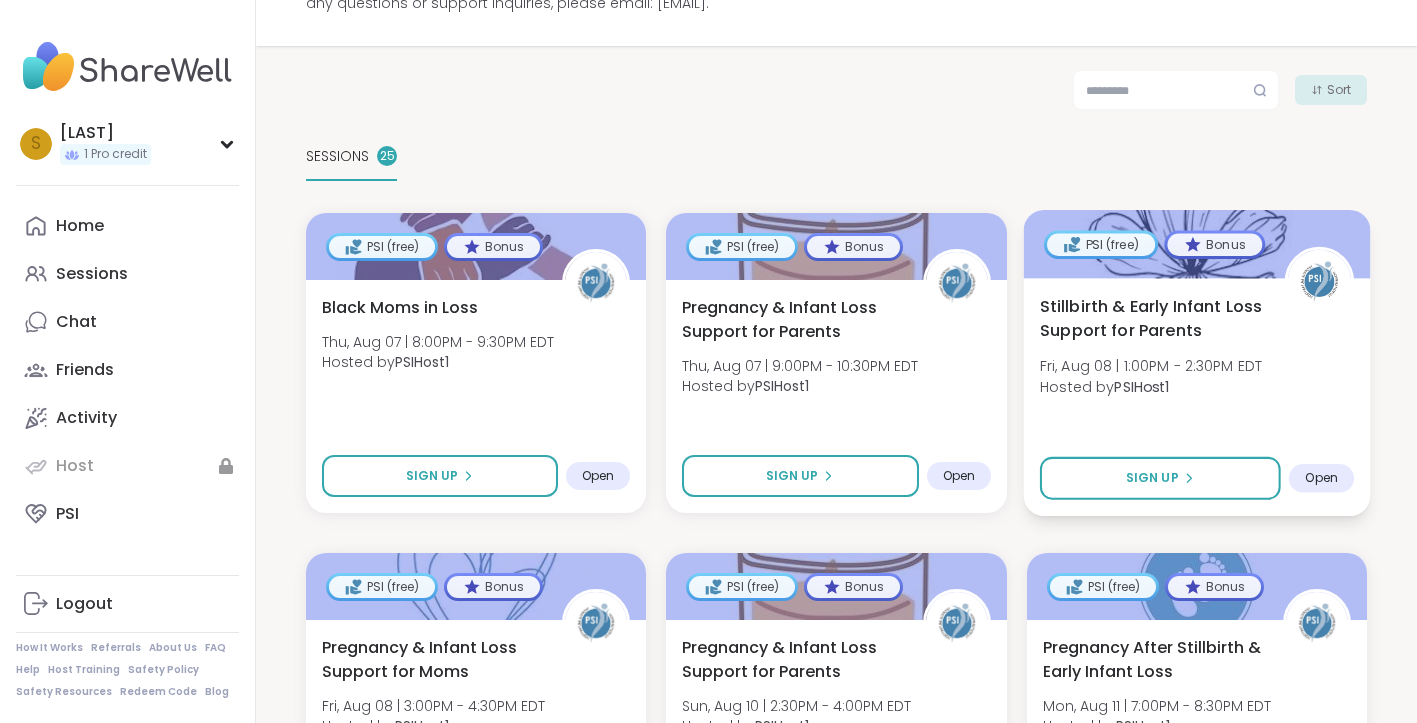 scroll, scrollTop: 306, scrollLeft: 0, axis: vertical 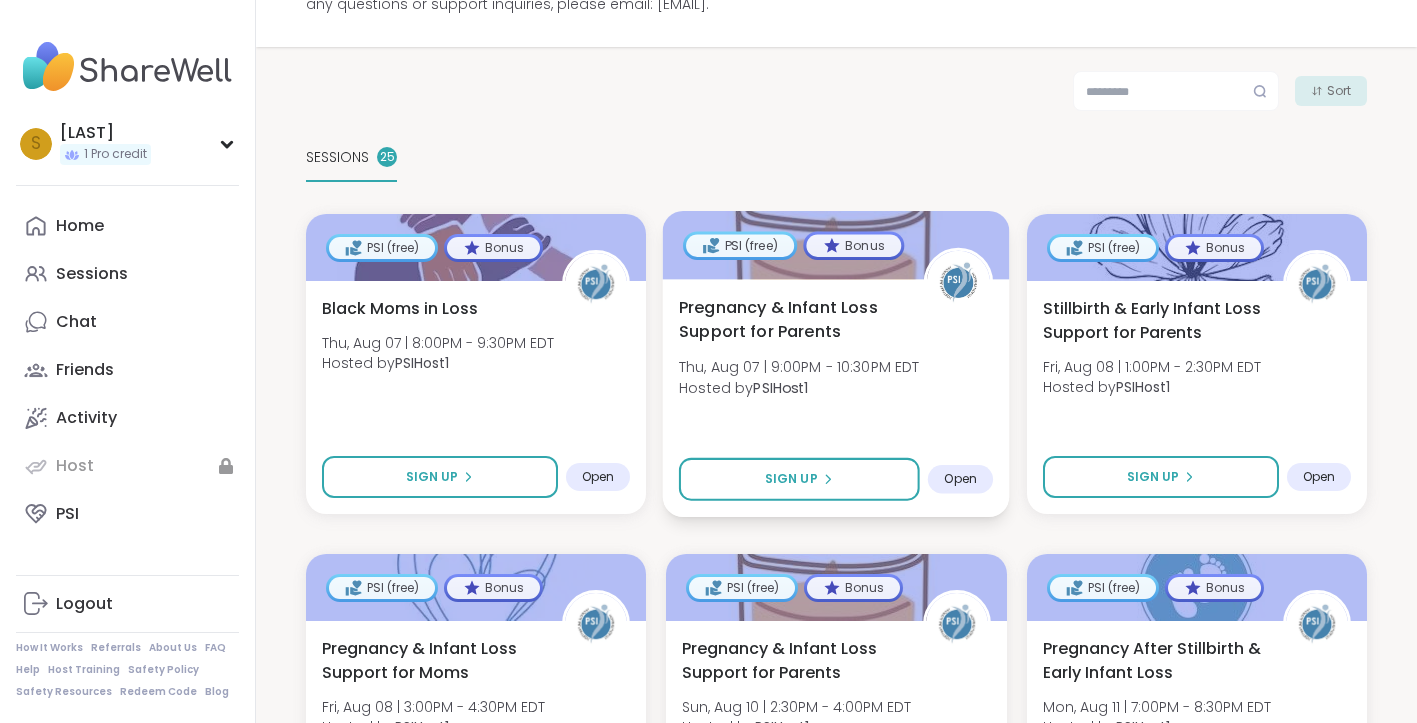 click on "Pregnancy & Infant Loss Support for Parents Thu, Aug 07 | 9:00PM - 10:30PM EDT Hosted by  PSIHost1 Sign Up Open" at bounding box center [836, 398] 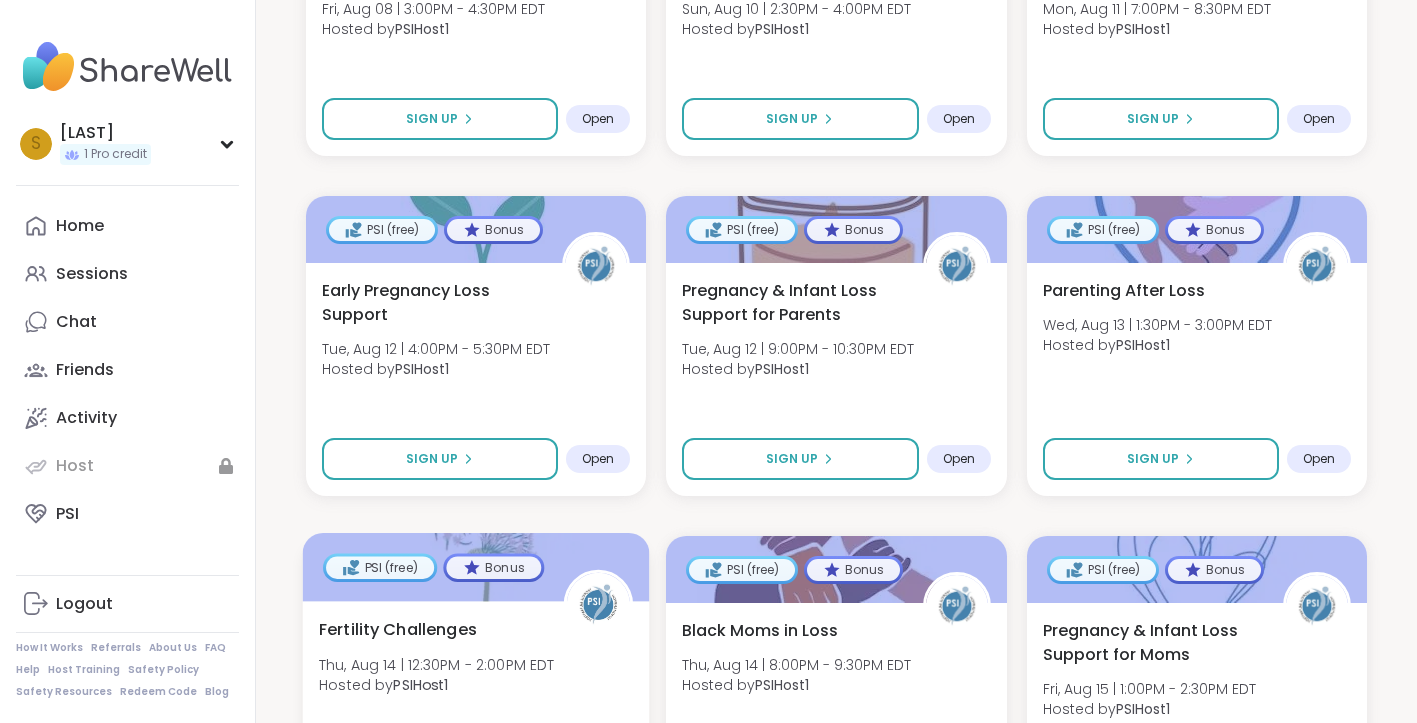 scroll, scrollTop: 1007, scrollLeft: 0, axis: vertical 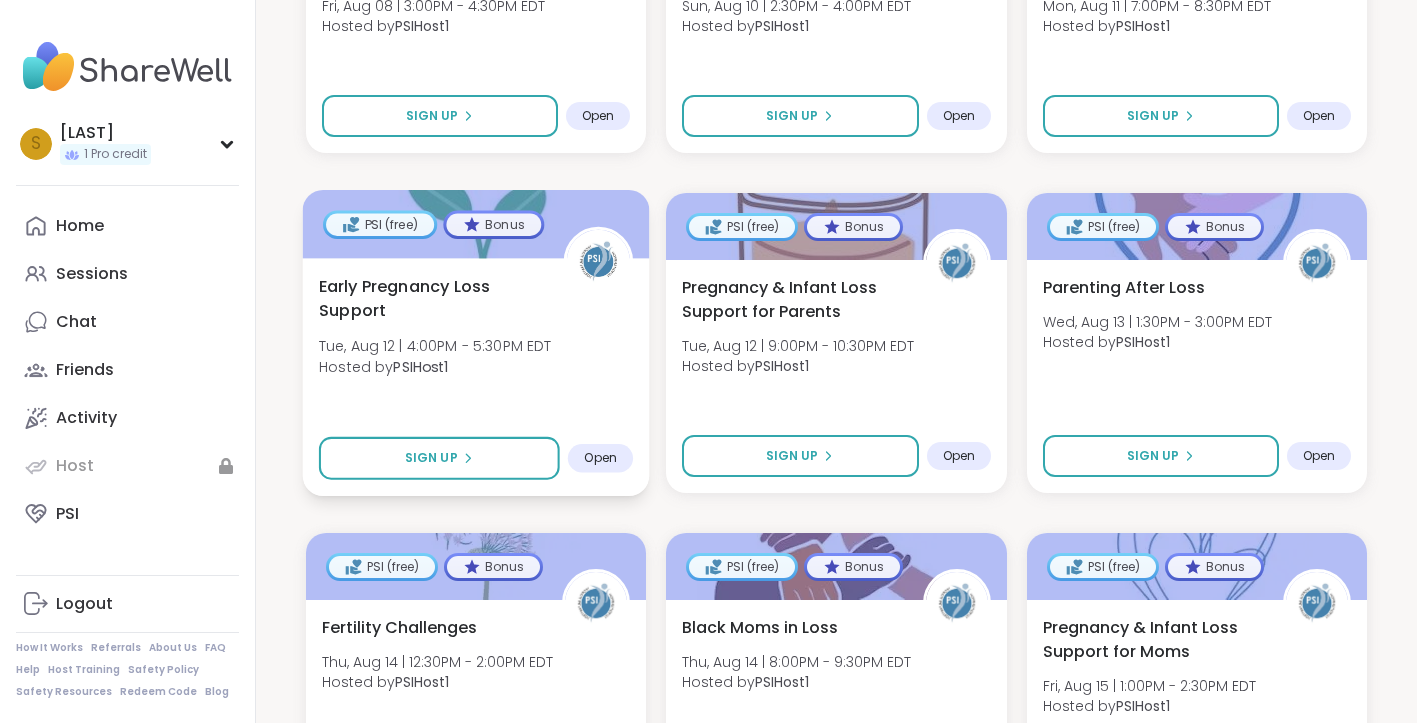 click on "Early Pregnancy Loss Support" at bounding box center [430, 298] 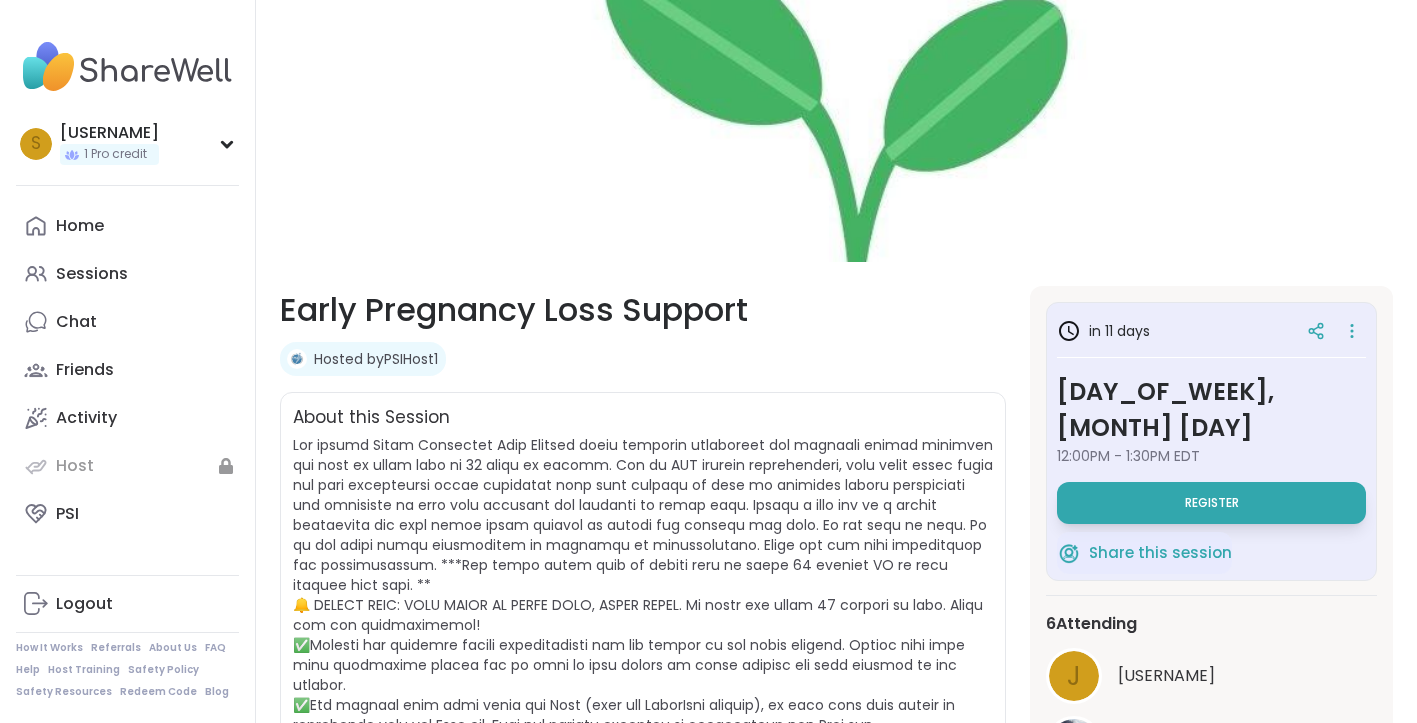 scroll, scrollTop: 0, scrollLeft: 0, axis: both 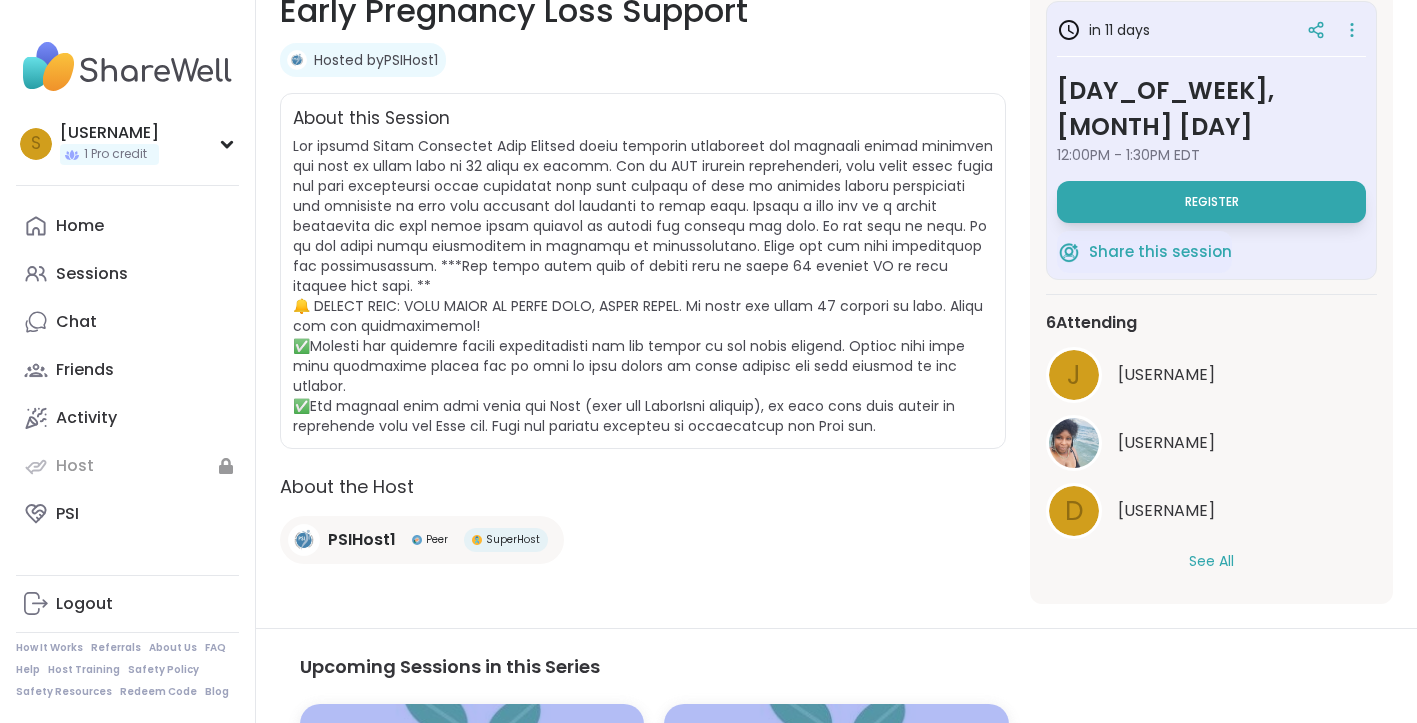 click on "See All" at bounding box center (1211, 561) 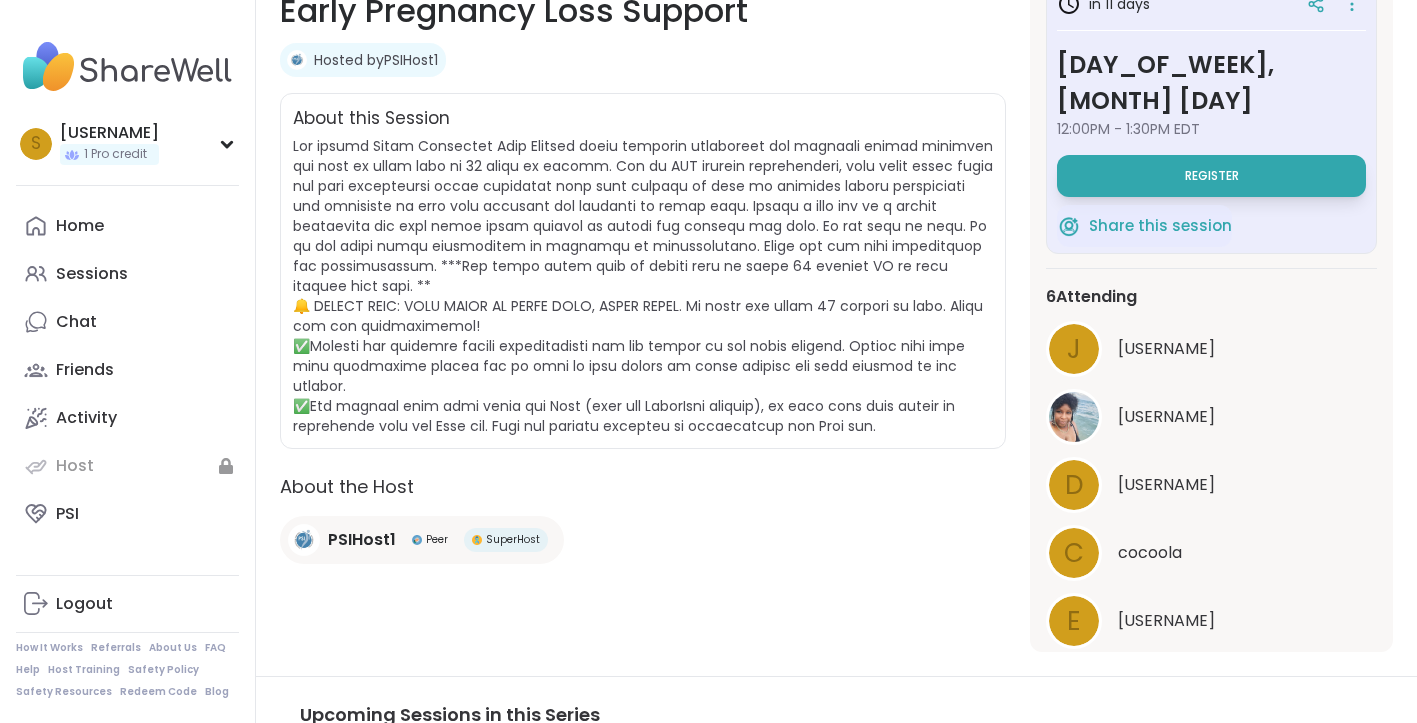 scroll, scrollTop: 94, scrollLeft: 0, axis: vertical 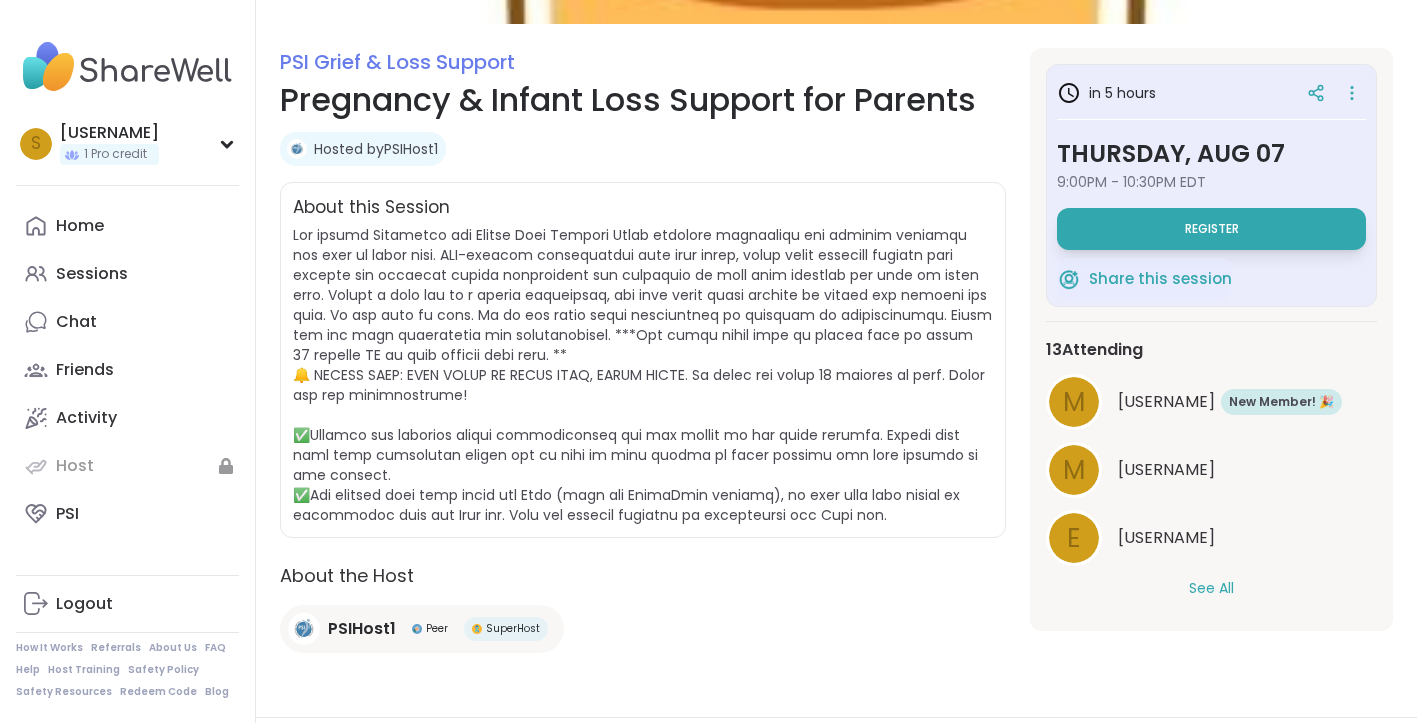 click on "See All" at bounding box center (1211, 588) 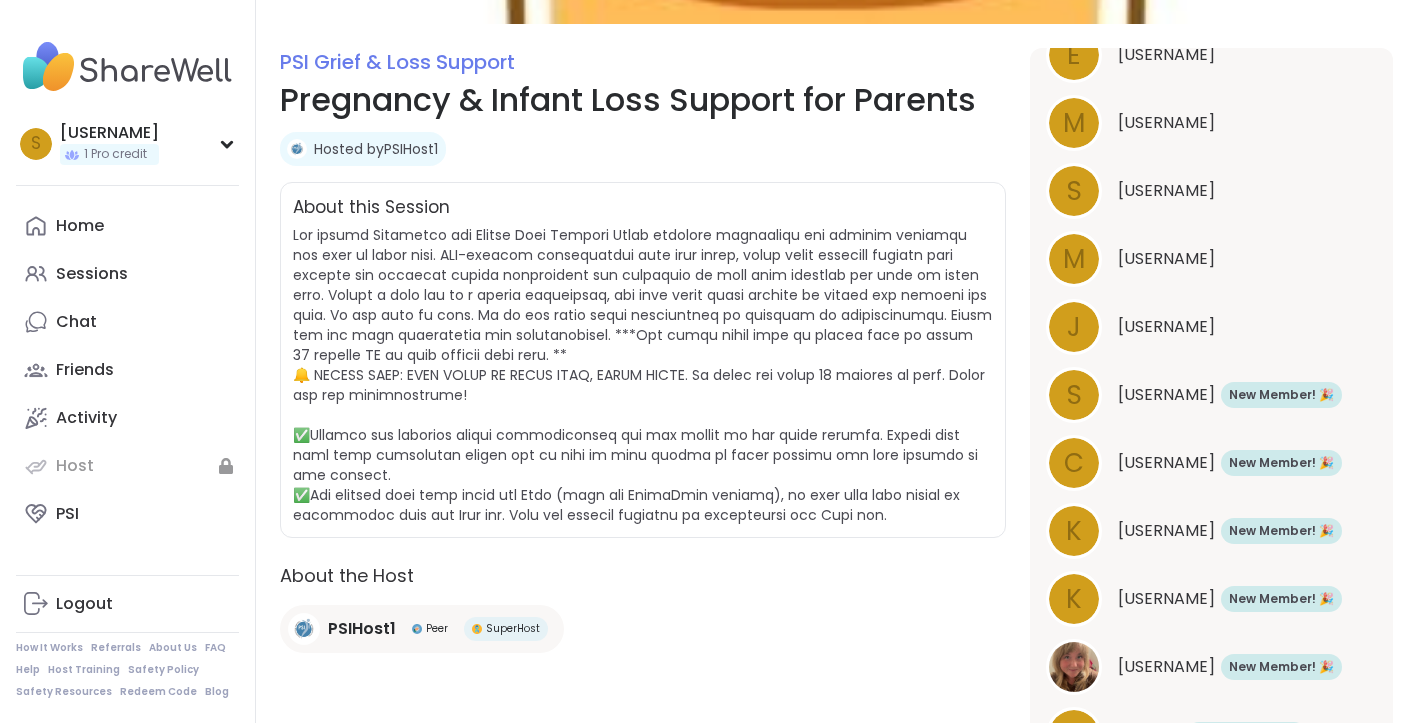 scroll, scrollTop: 570, scrollLeft: 0, axis: vertical 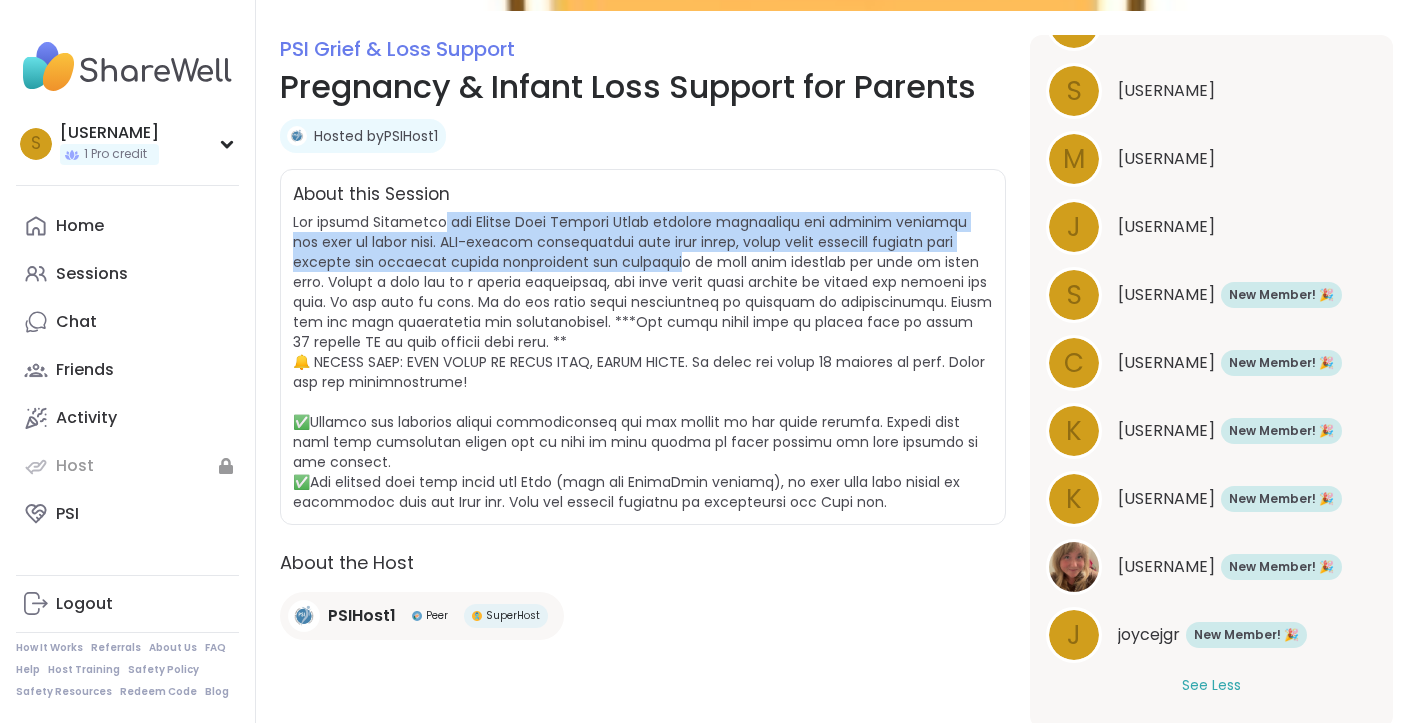 drag, startPoint x: 445, startPoint y: 227, endPoint x: 610, endPoint y: 264, distance: 169.09761 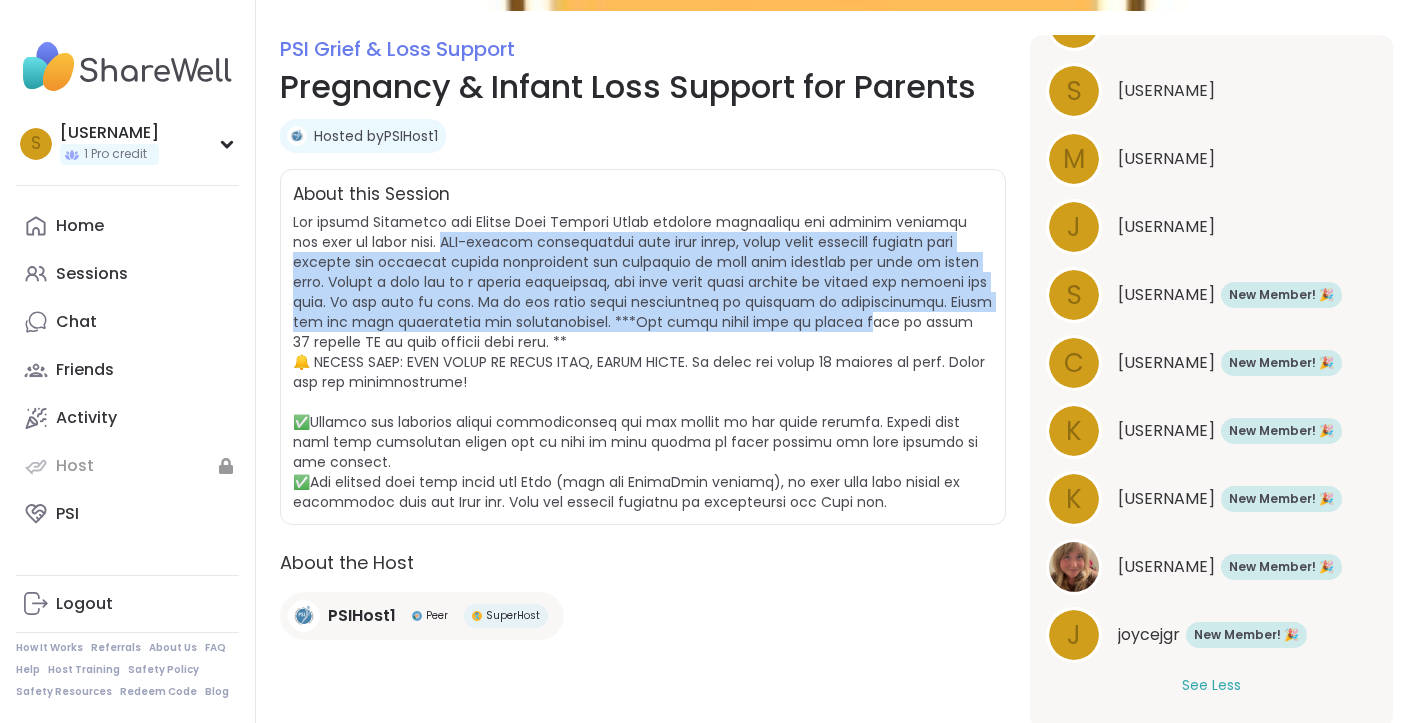 drag, startPoint x: 418, startPoint y: 246, endPoint x: 769, endPoint y: 318, distance: 358.30853 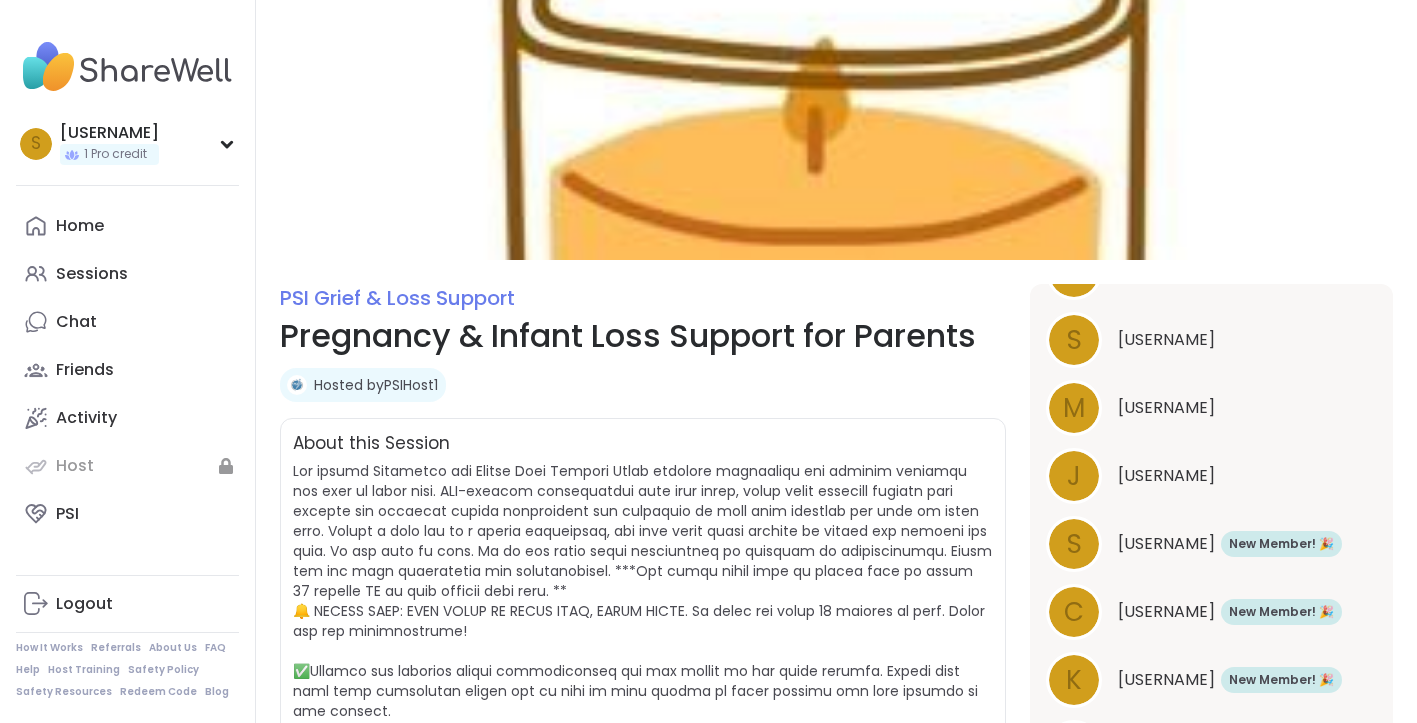 scroll, scrollTop: 6, scrollLeft: 0, axis: vertical 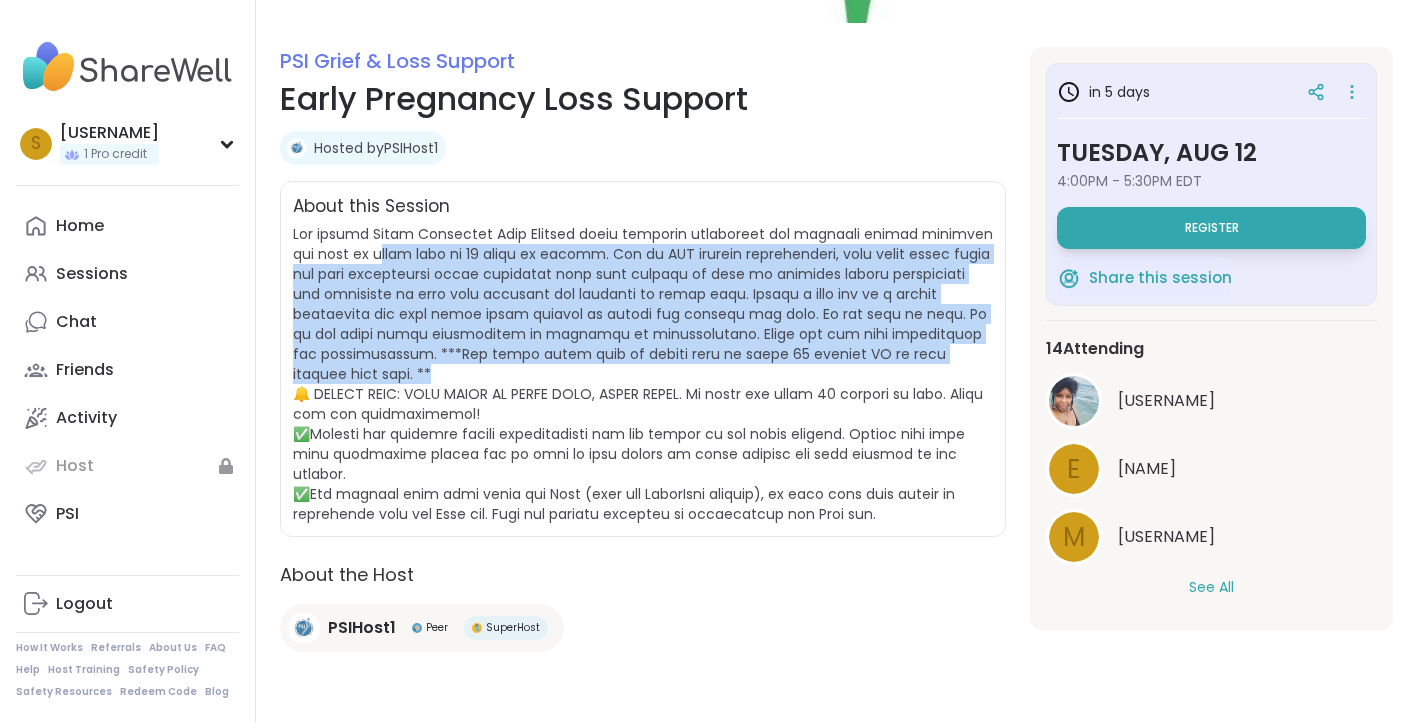 drag, startPoint x: 349, startPoint y: 253, endPoint x: 583, endPoint y: 372, distance: 262.52048 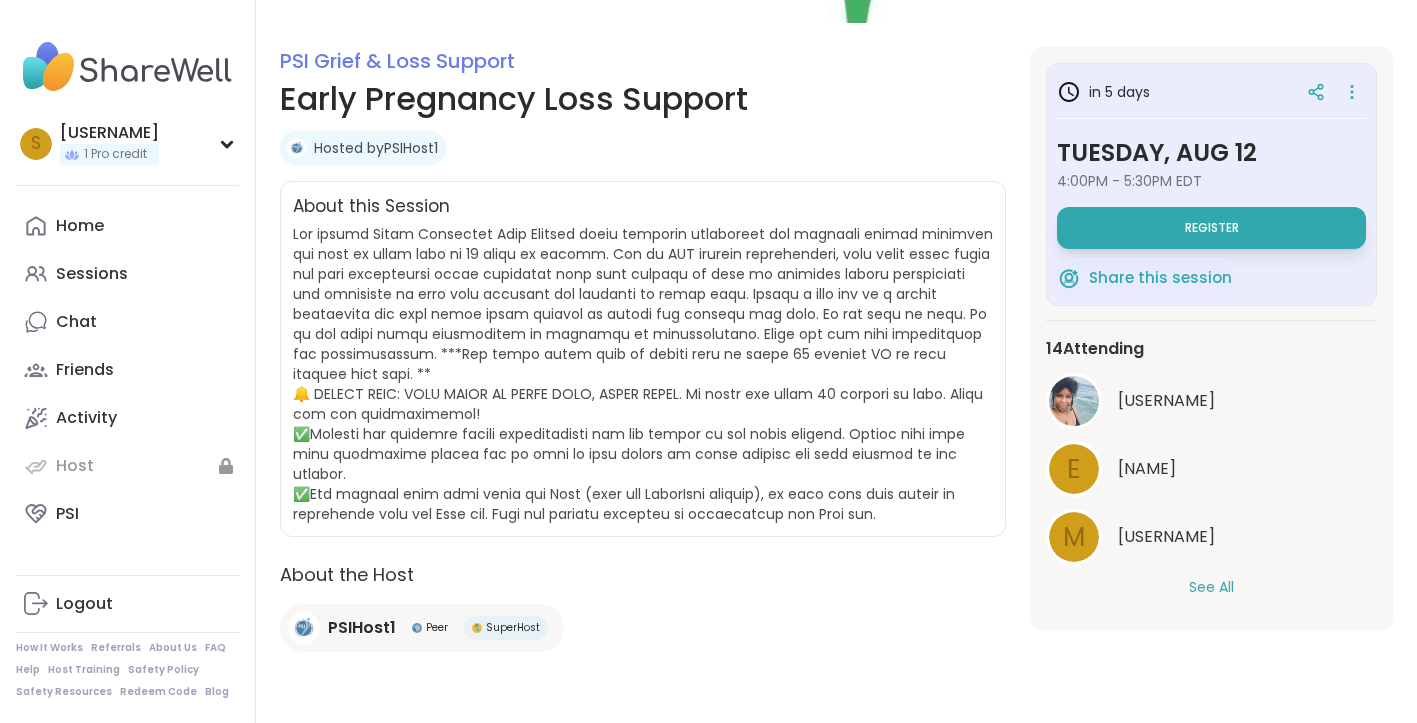 click on "See All" at bounding box center (1211, 587) 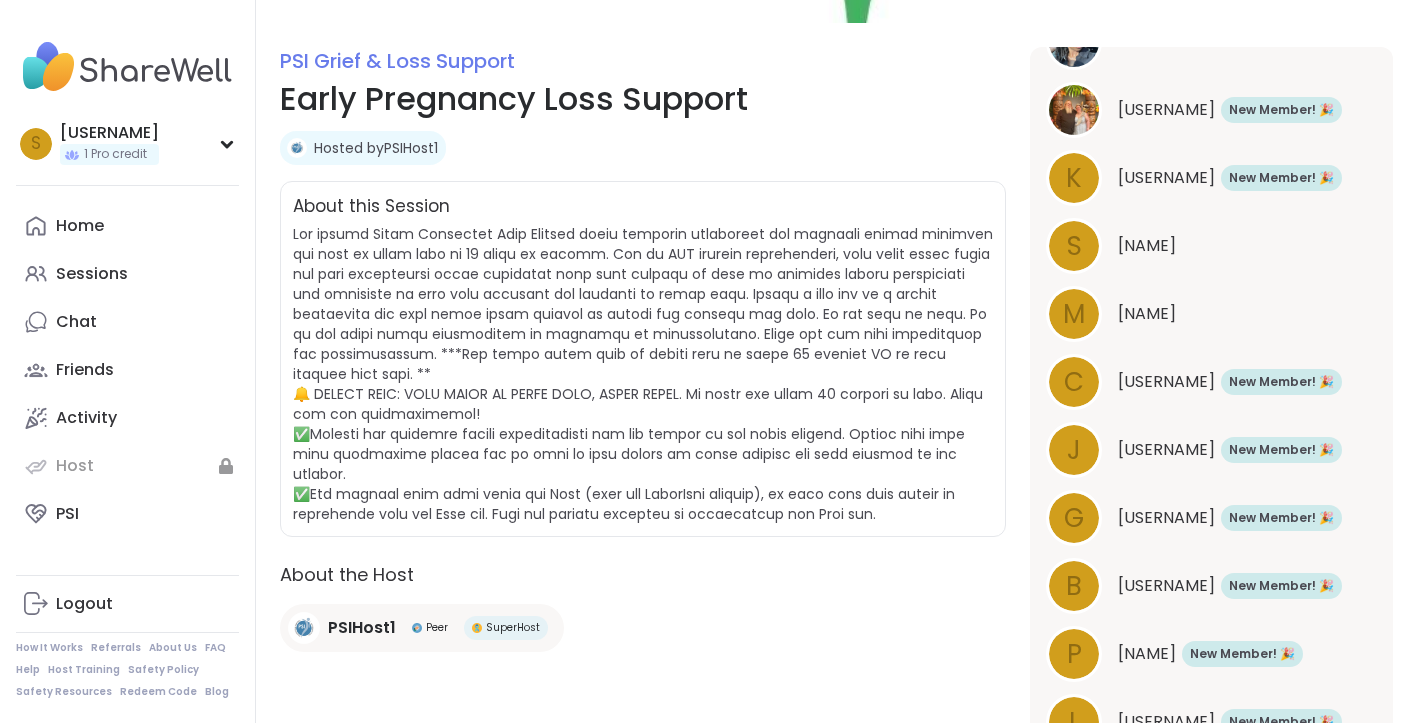 scroll, scrollTop: 0, scrollLeft: 0, axis: both 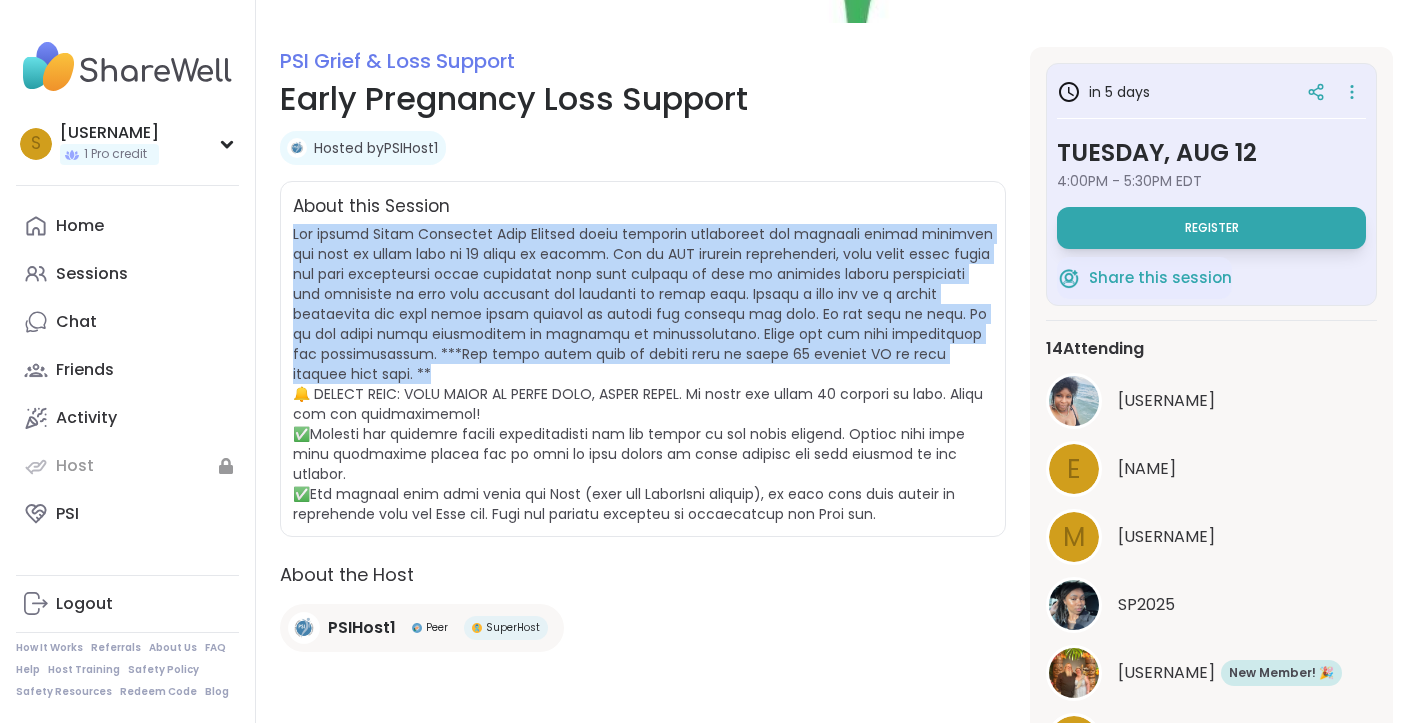 drag, startPoint x: 297, startPoint y: 235, endPoint x: 560, endPoint y: 382, distance: 301.29388 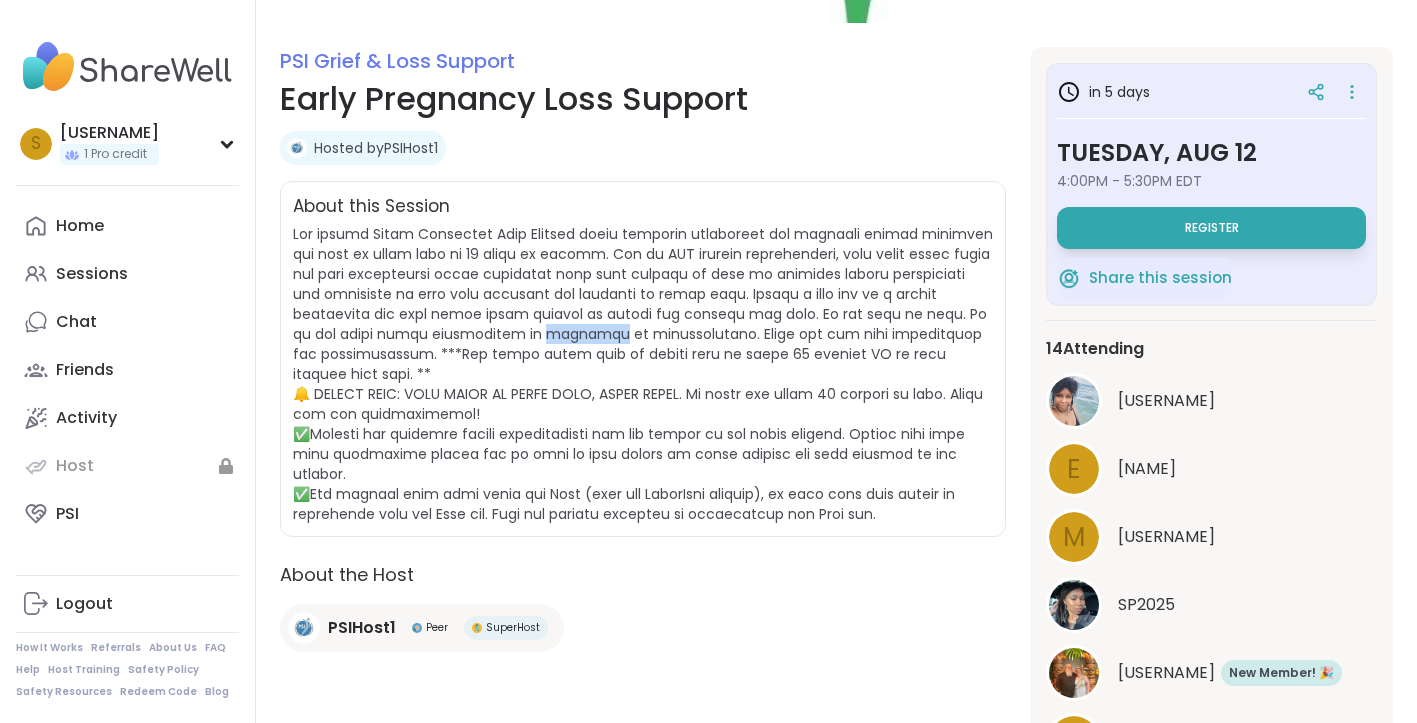 click at bounding box center (643, 374) 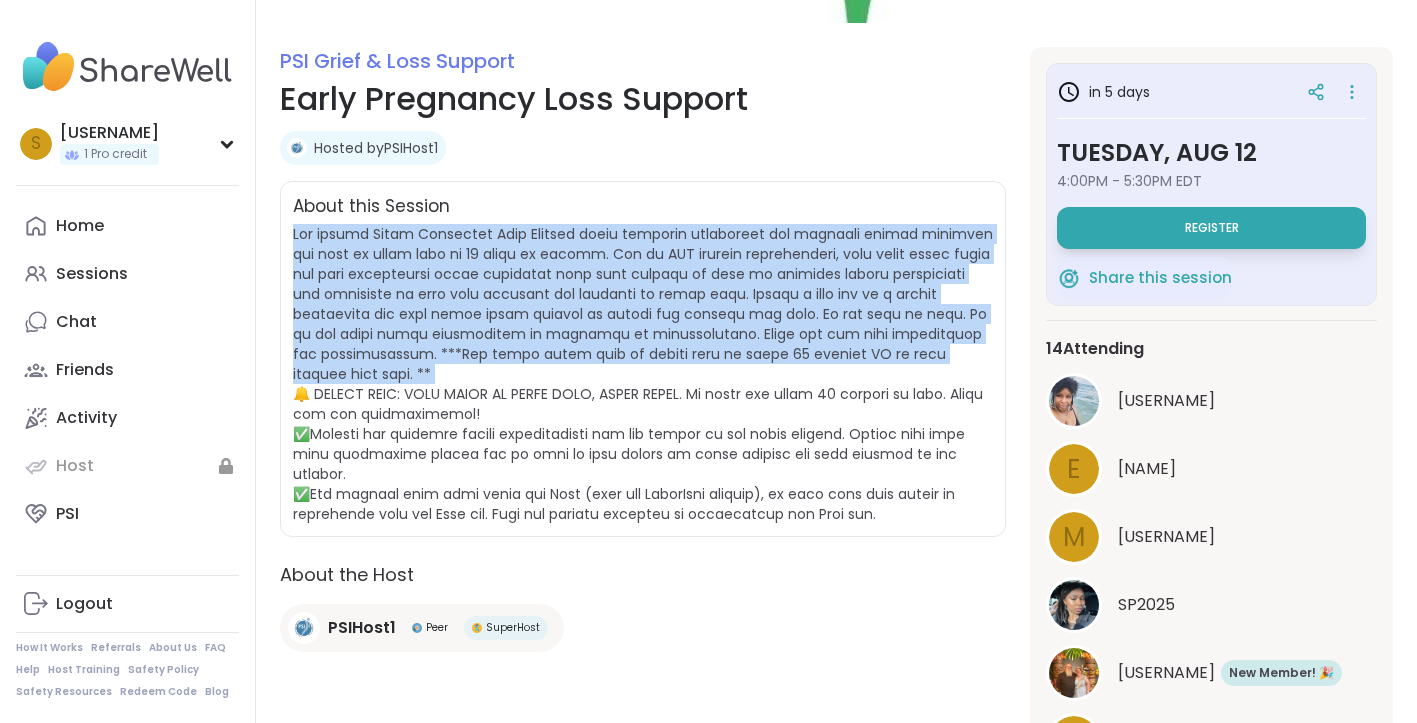 click at bounding box center (643, 374) 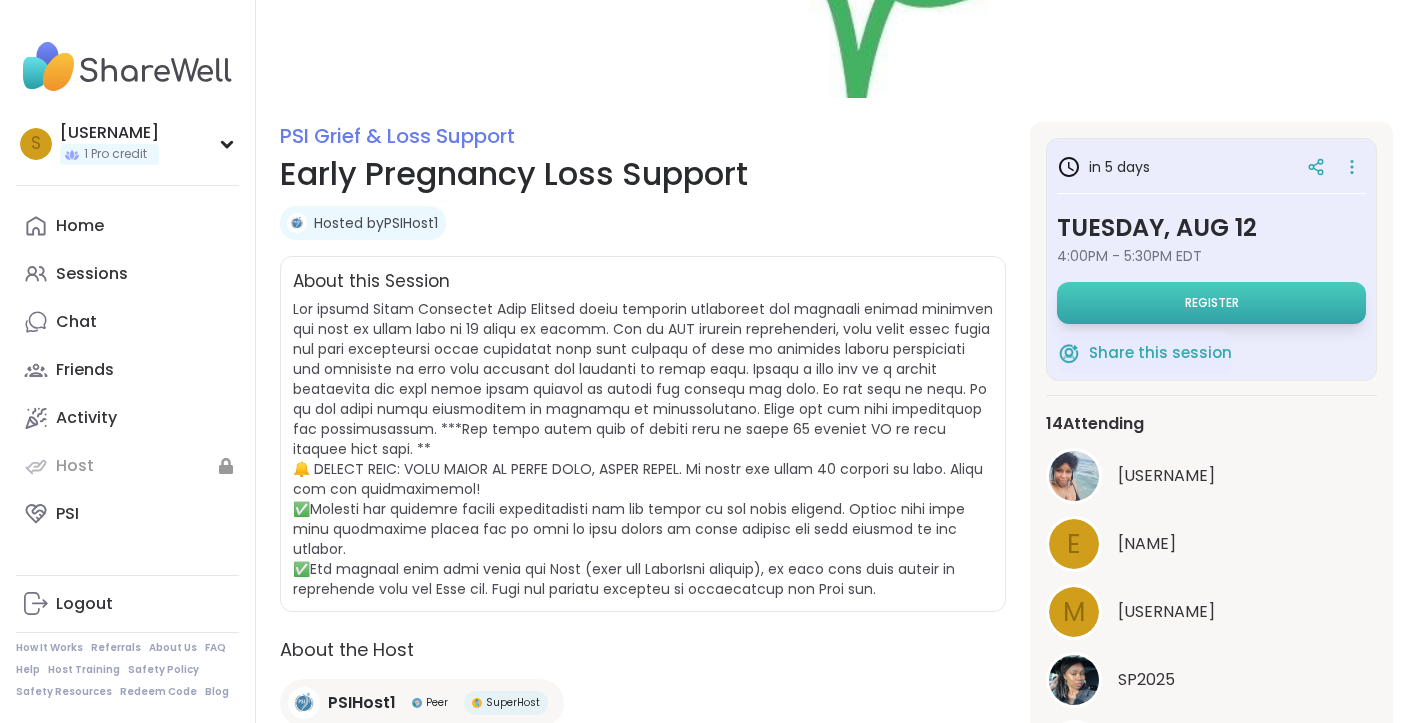 scroll, scrollTop: 149, scrollLeft: 0, axis: vertical 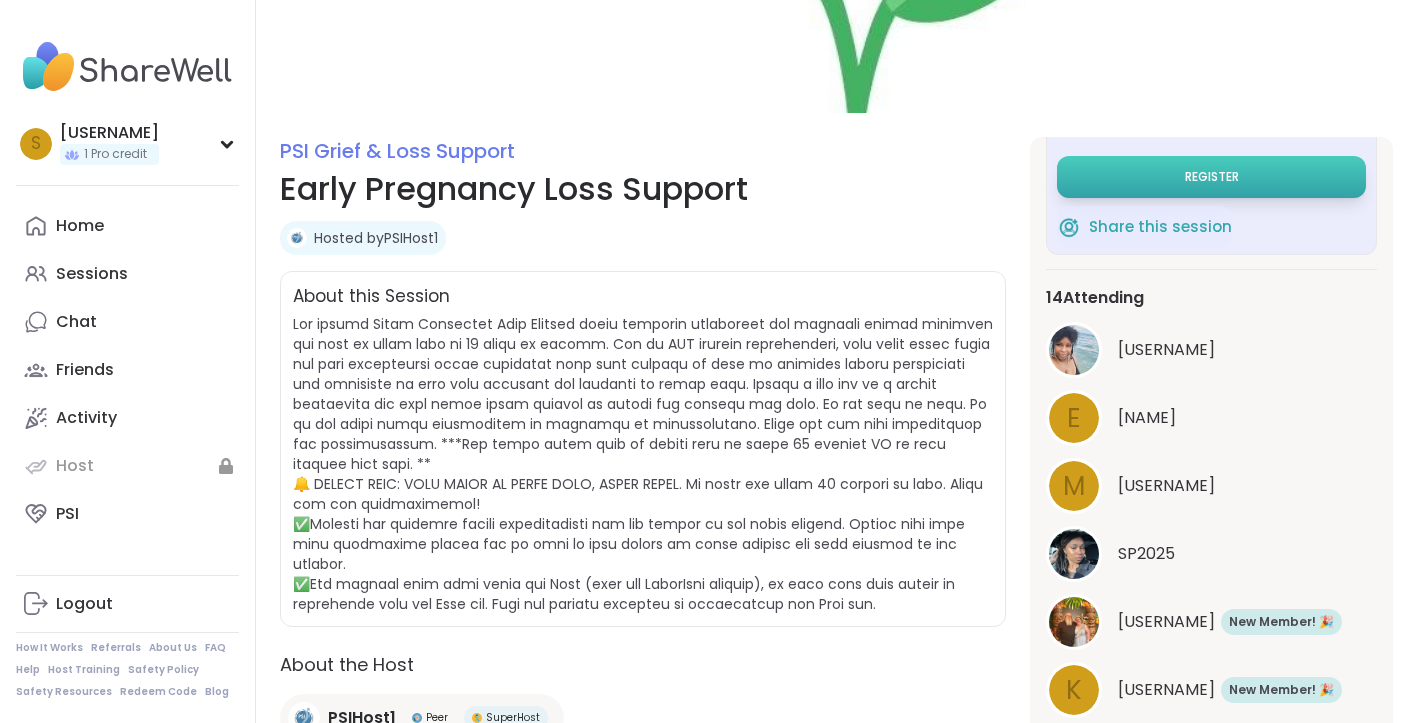 click on "Register" at bounding box center (1211, 177) 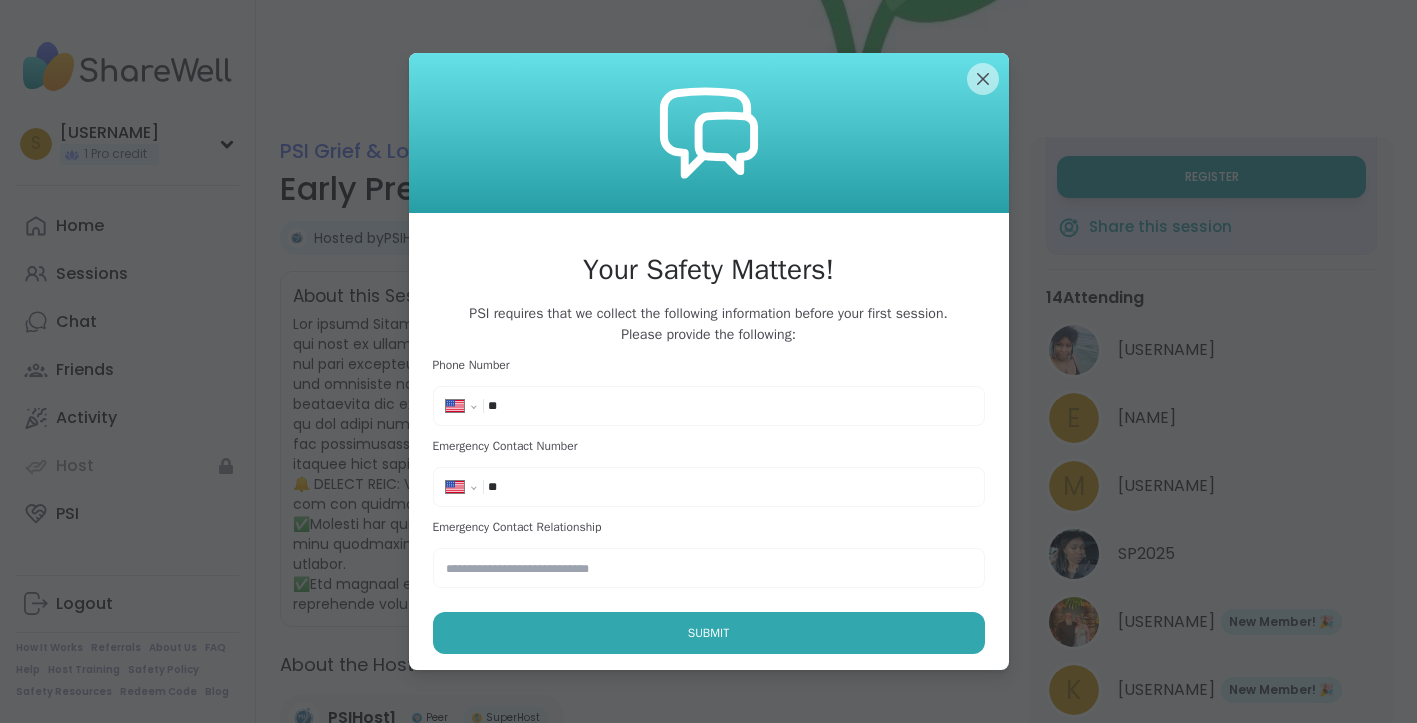 click on "**********" at bounding box center [709, 406] 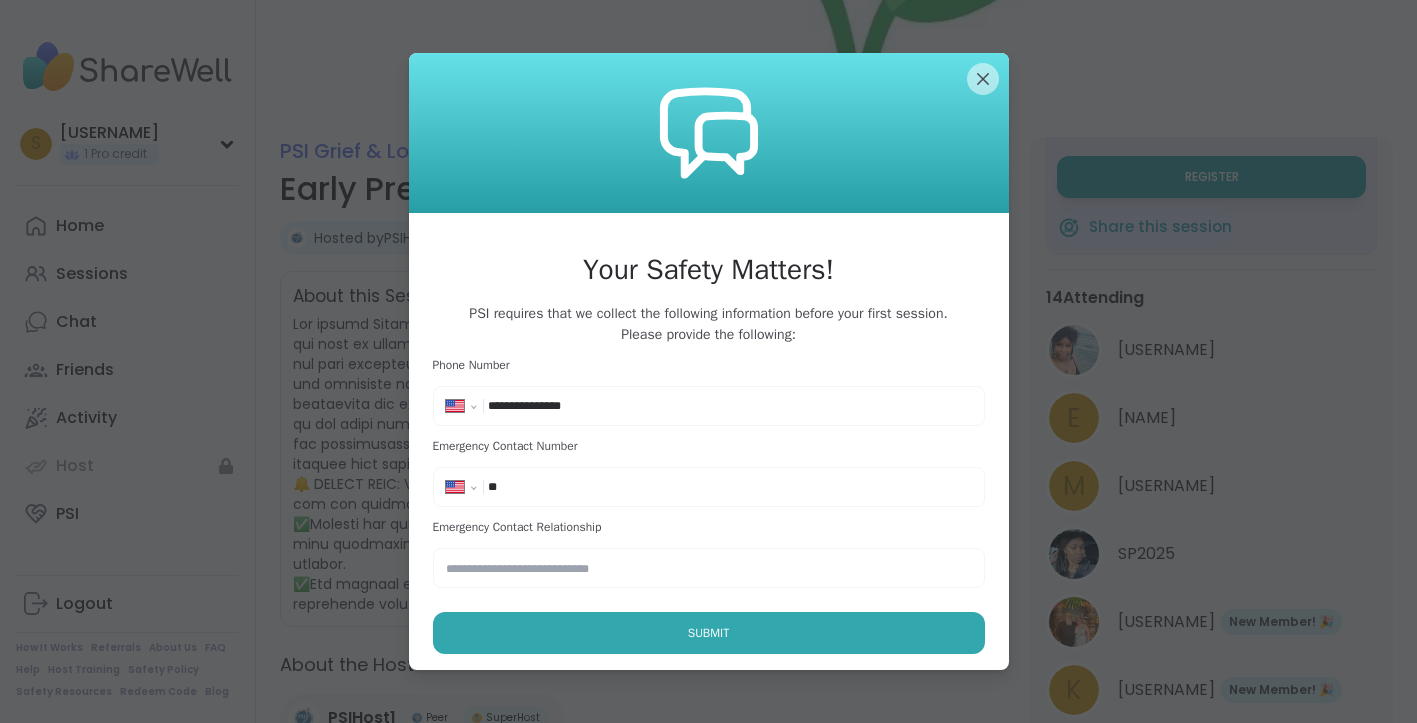 type on "**********" 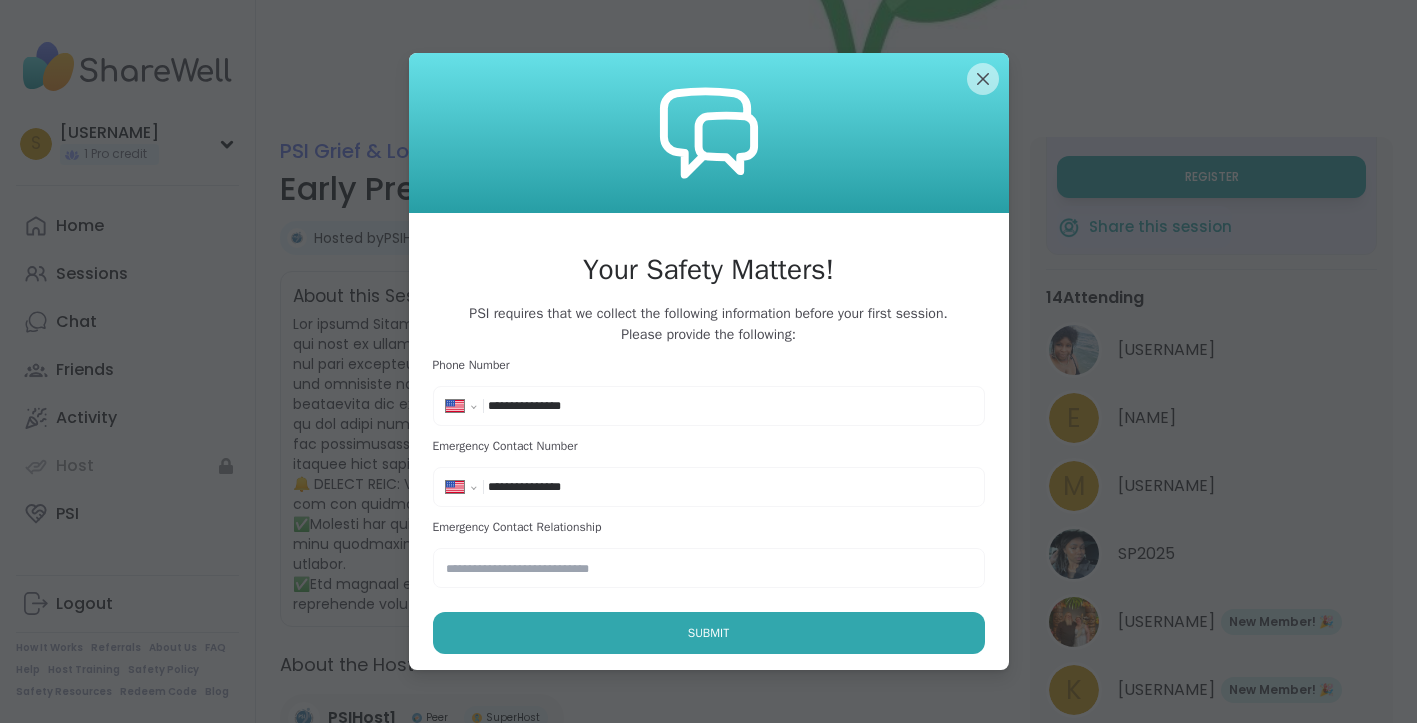 type on "**********" 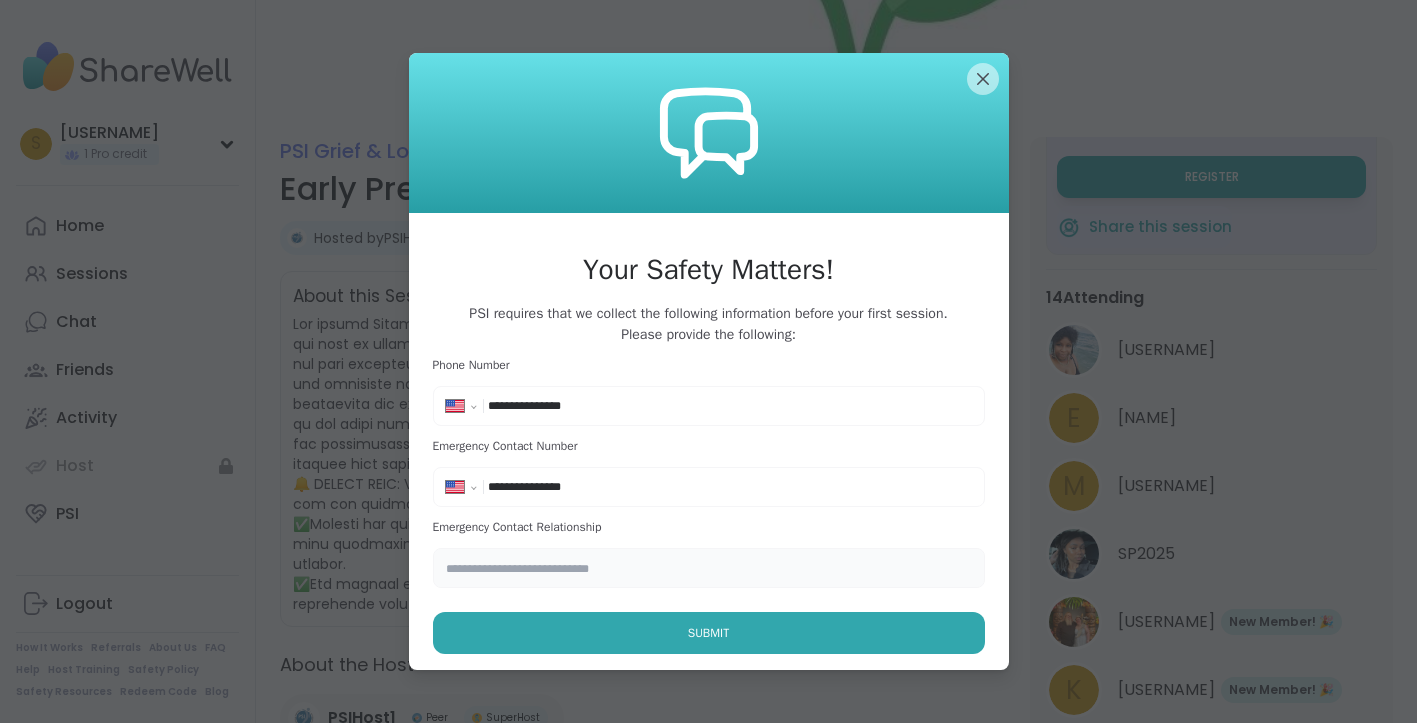 click at bounding box center [709, 568] 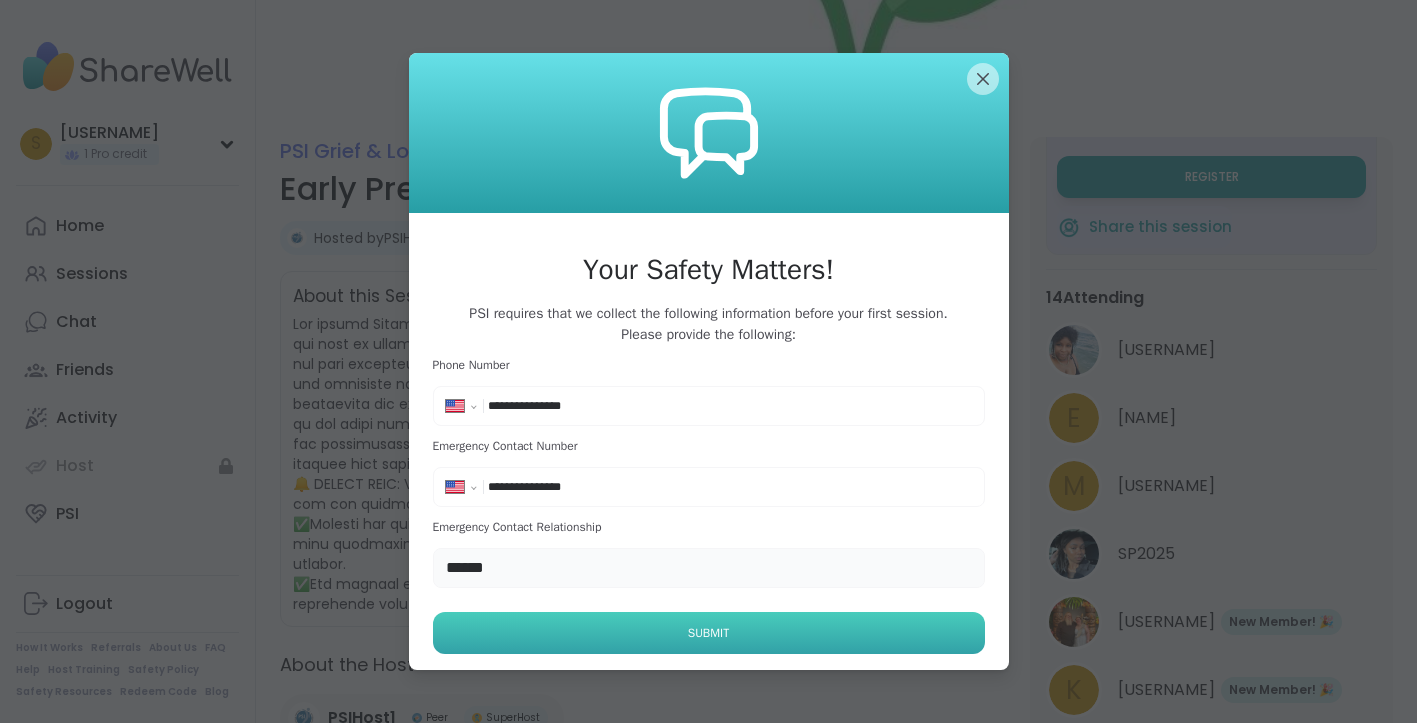 type on "******" 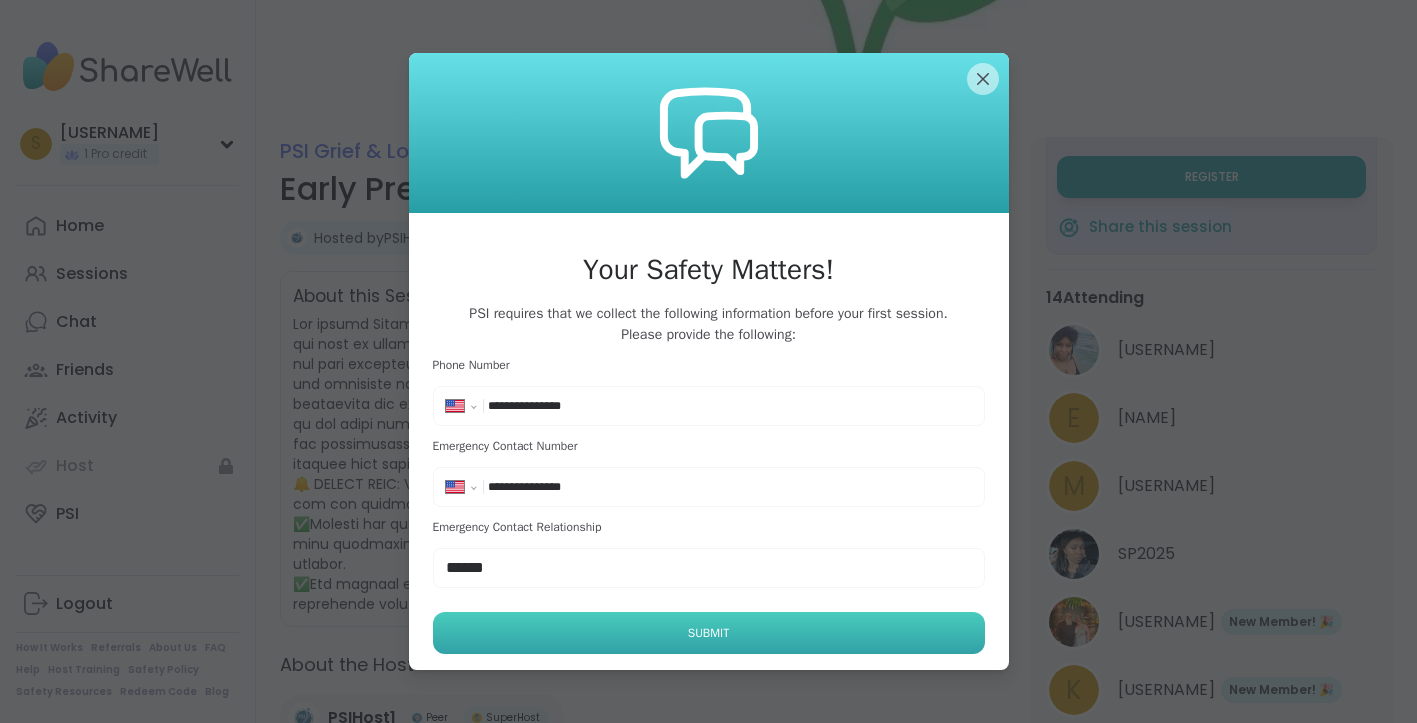 click on "Submit" at bounding box center (709, 633) 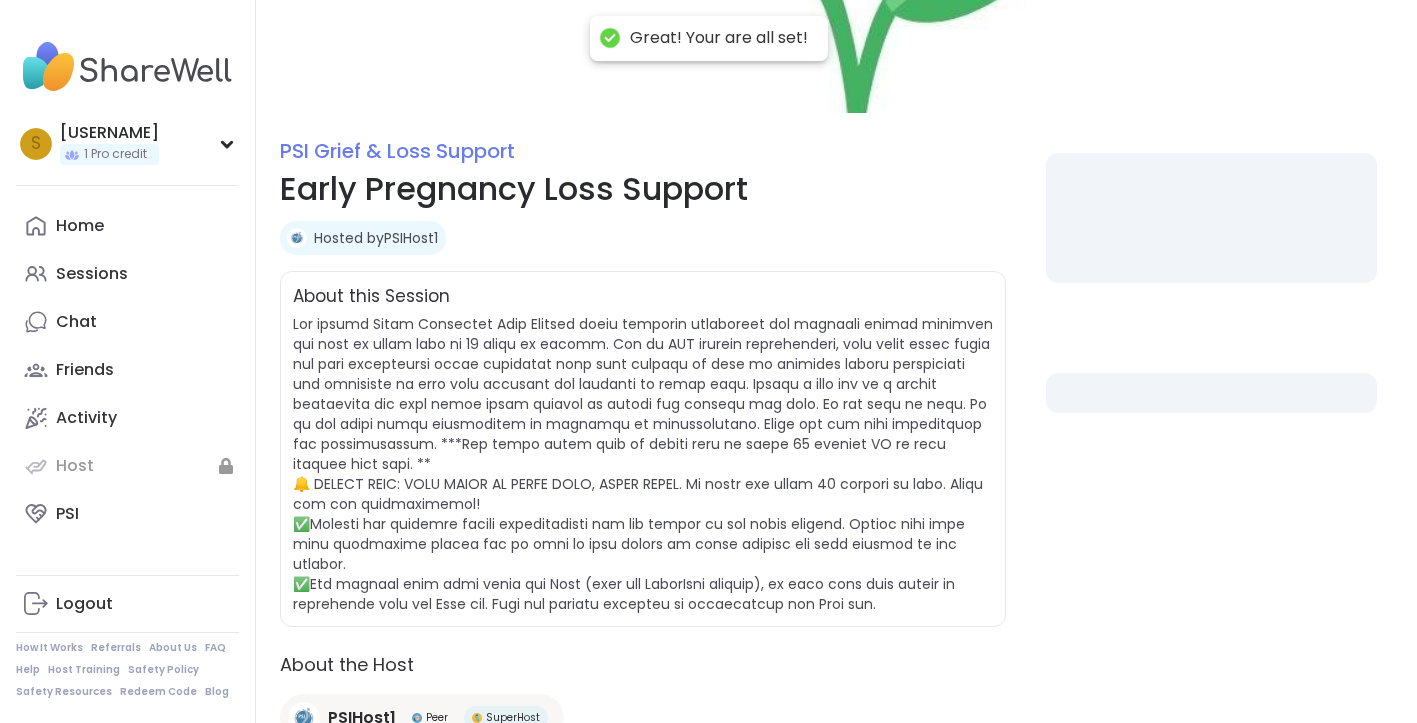 select on "**" 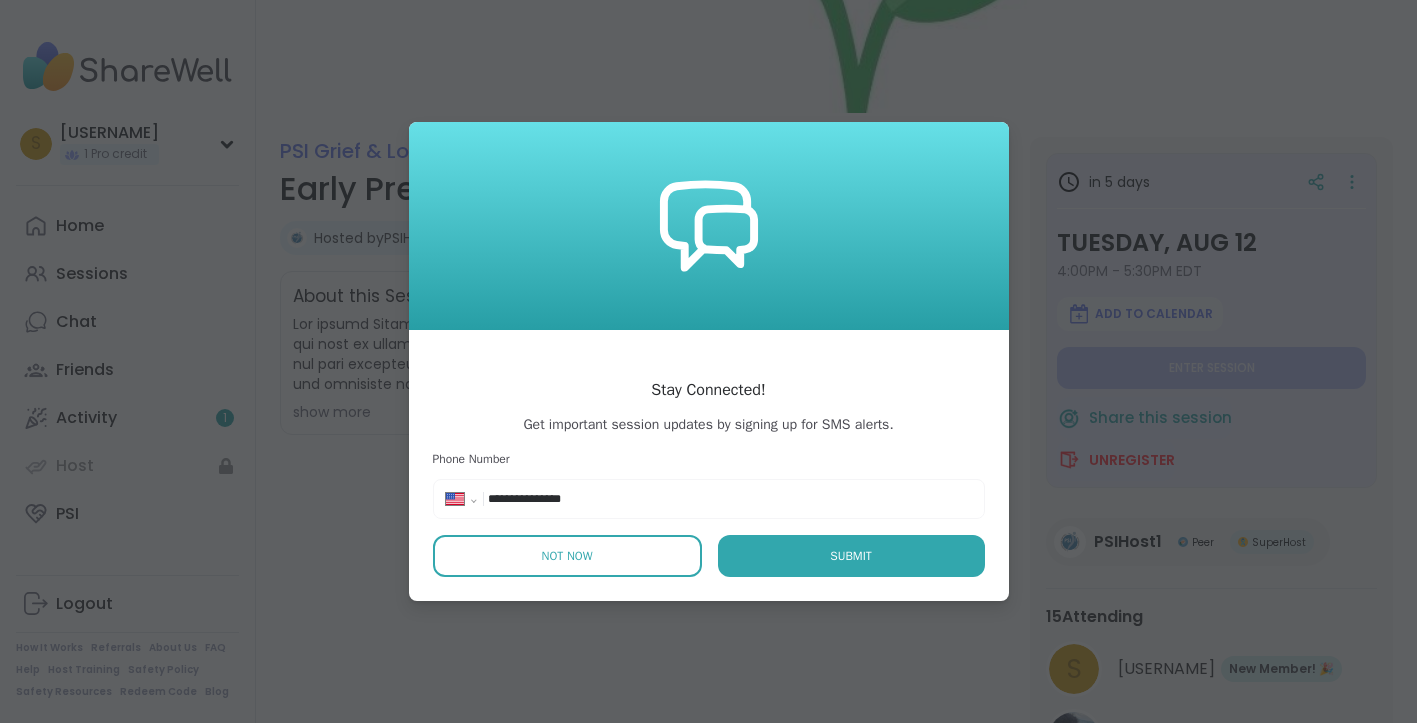 click on "Not Now" at bounding box center [567, 556] 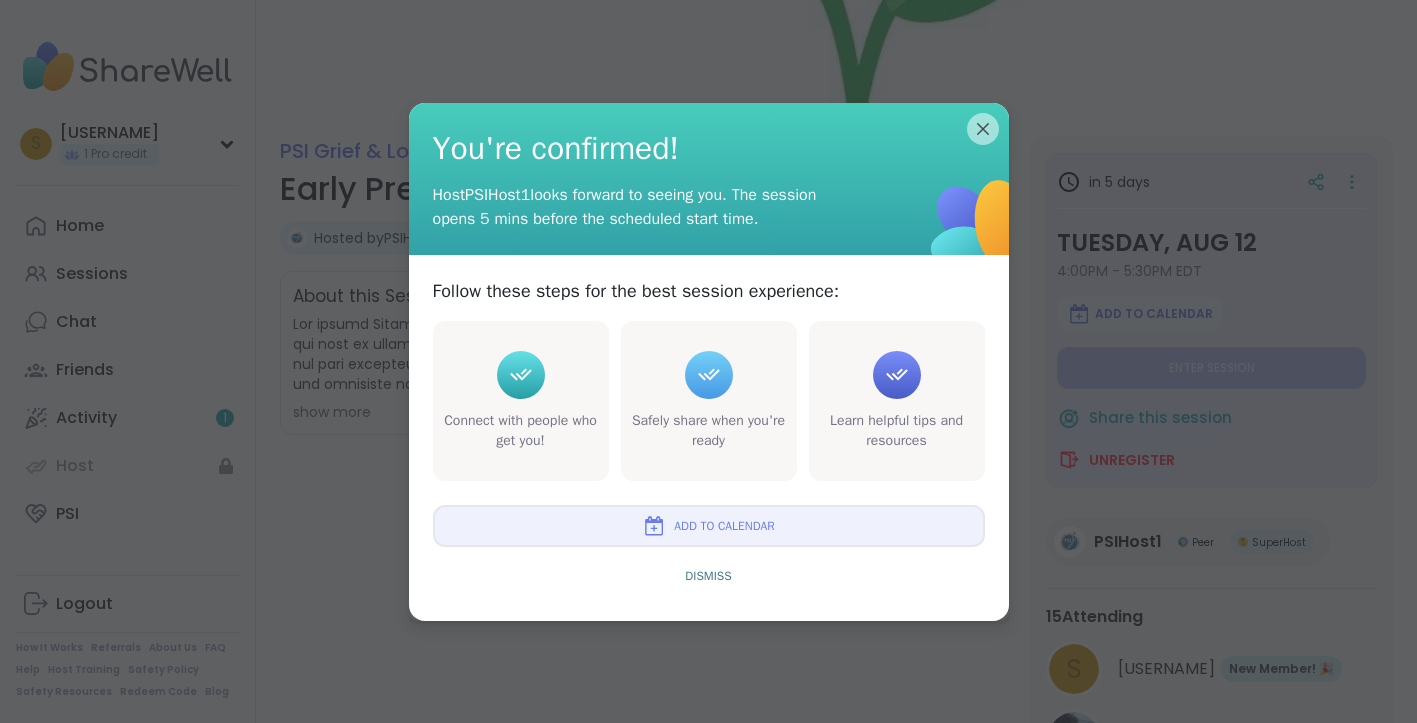 click on "Add to Calendar" at bounding box center (724, 526) 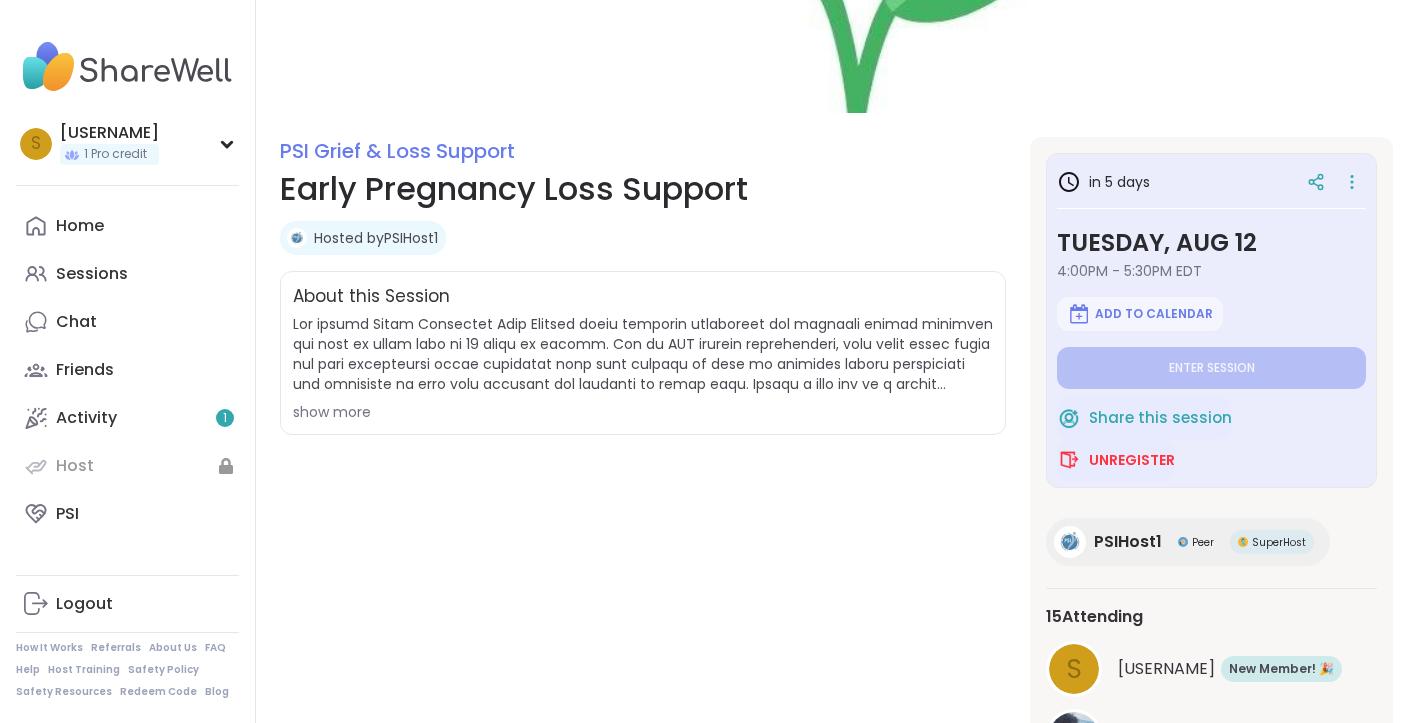 scroll, scrollTop: 68, scrollLeft: 0, axis: vertical 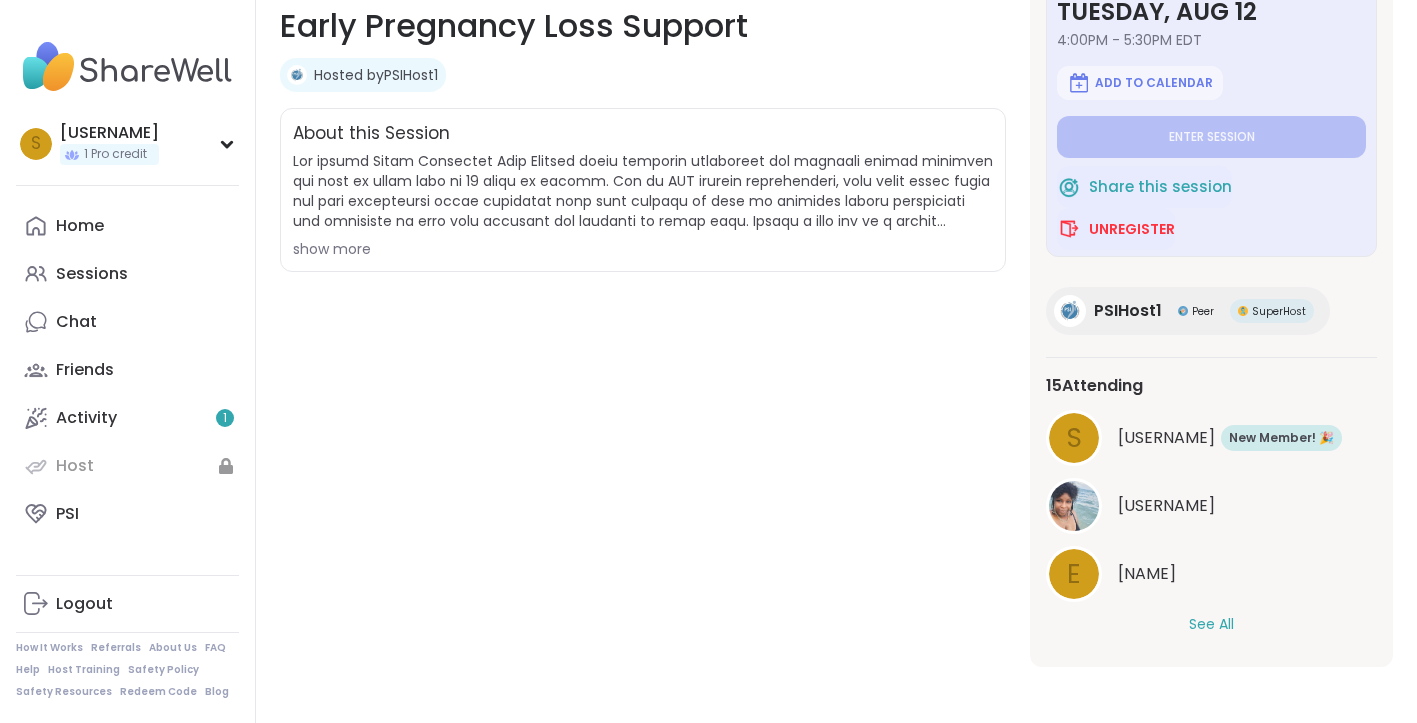 click on "See All" at bounding box center (1211, 624) 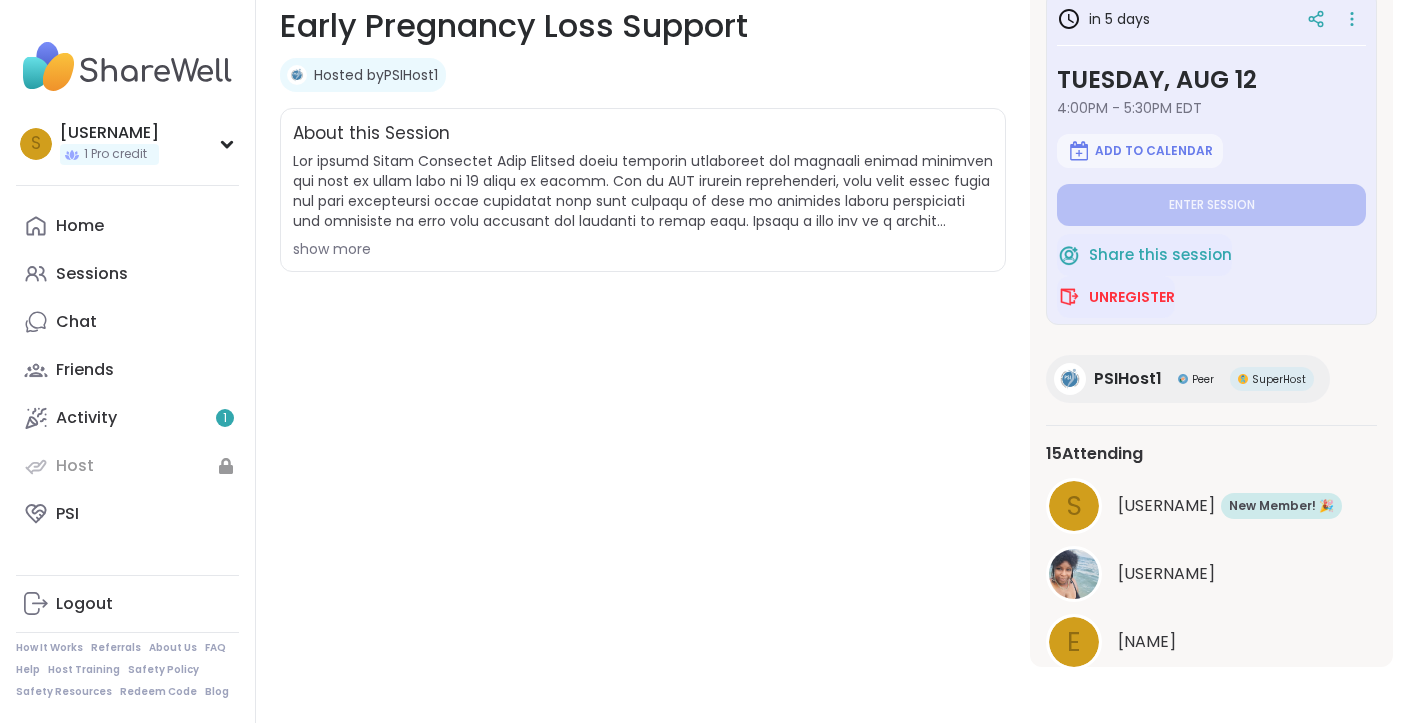 scroll, scrollTop: 16, scrollLeft: 0, axis: vertical 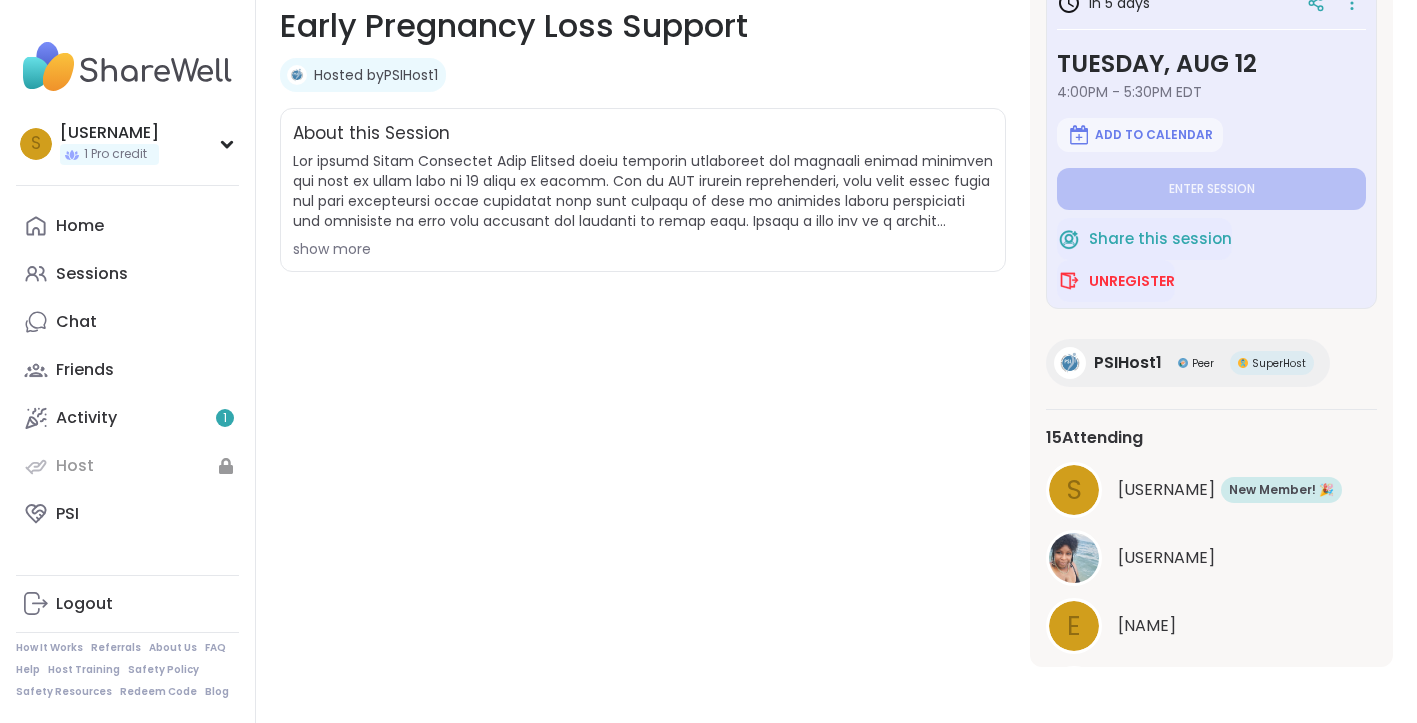 click on "sandraostroff New Member! 🎉 New! 🎉" at bounding box center (1247, 490) 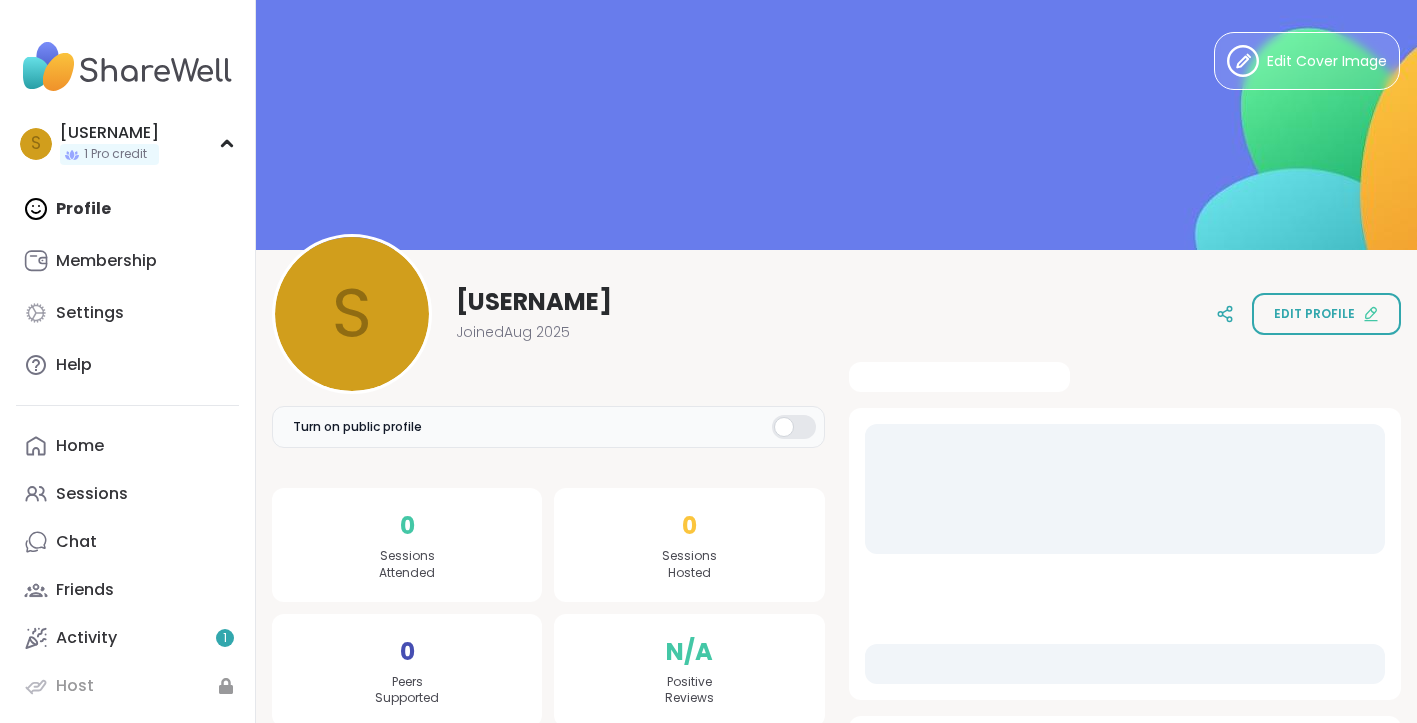 scroll, scrollTop: 0, scrollLeft: 0, axis: both 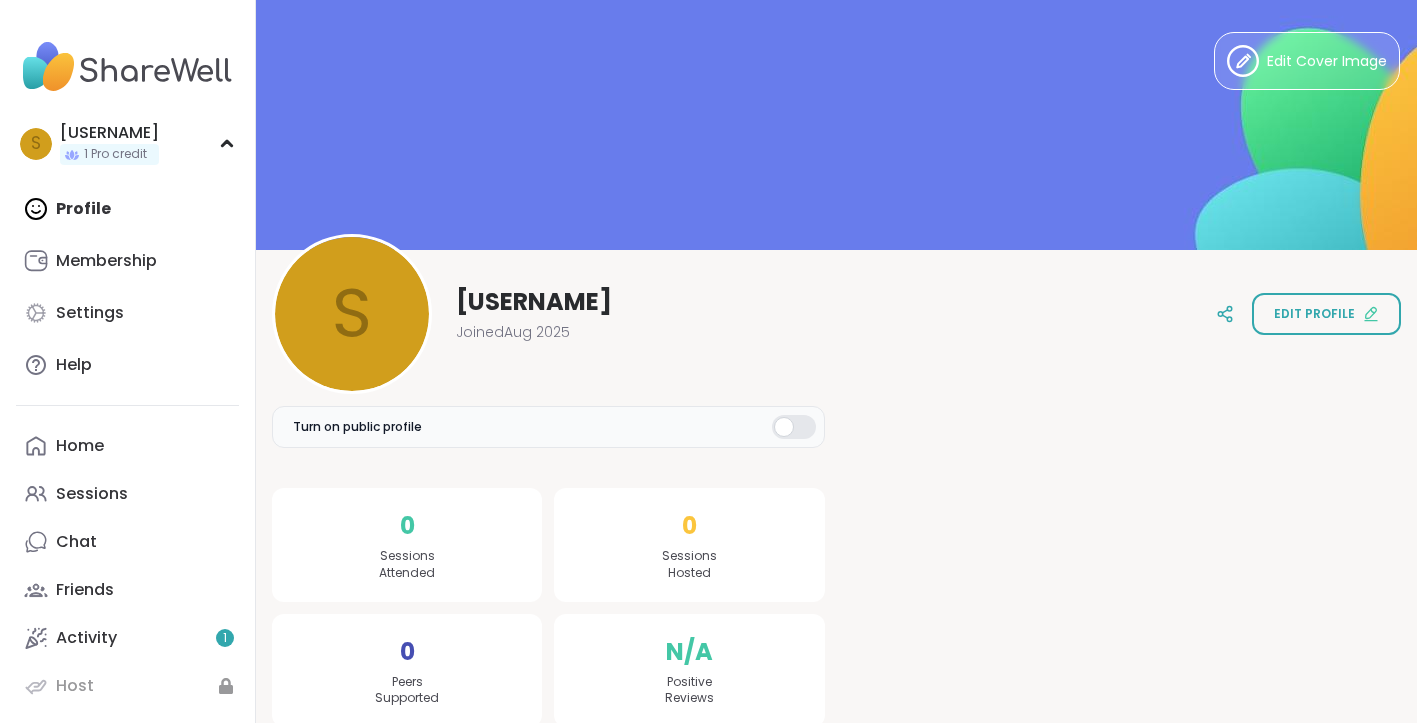 click on "s sandraostroff Joined  Aug 2025" at bounding box center (442, 314) 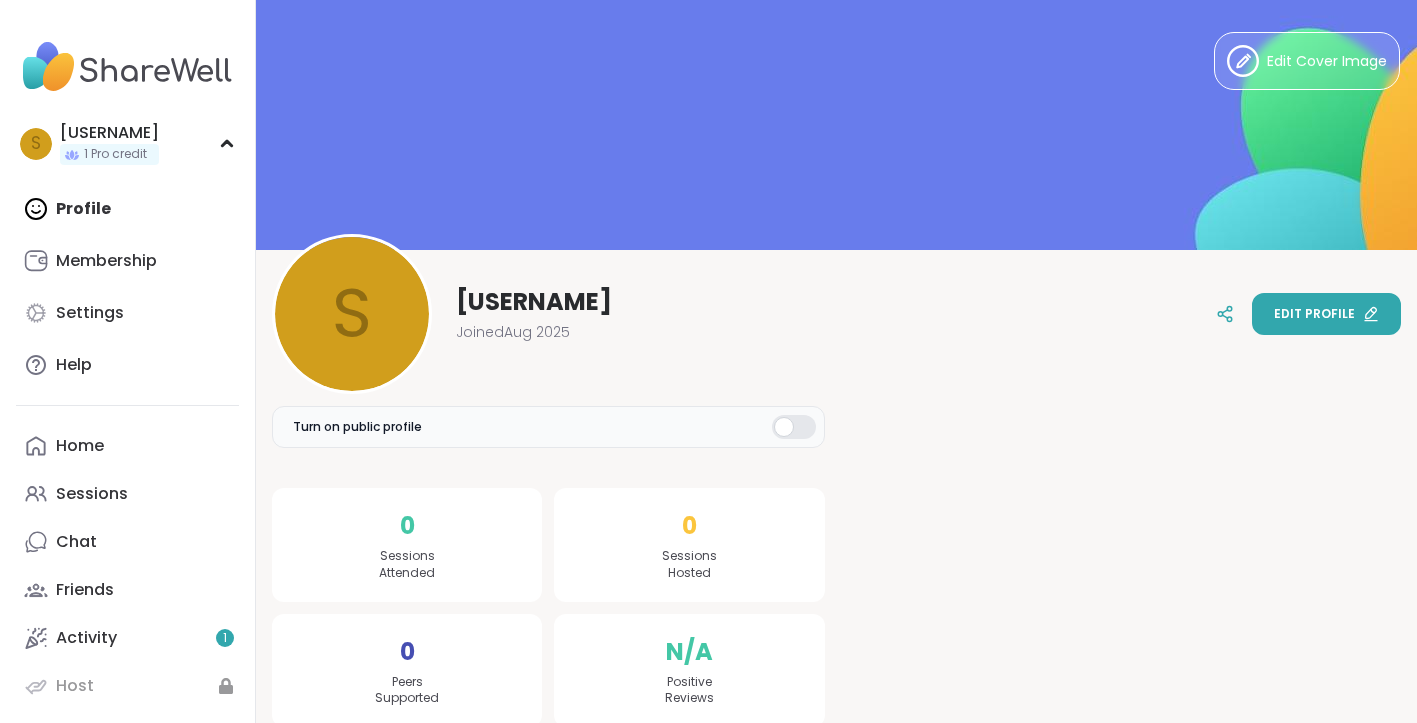 click 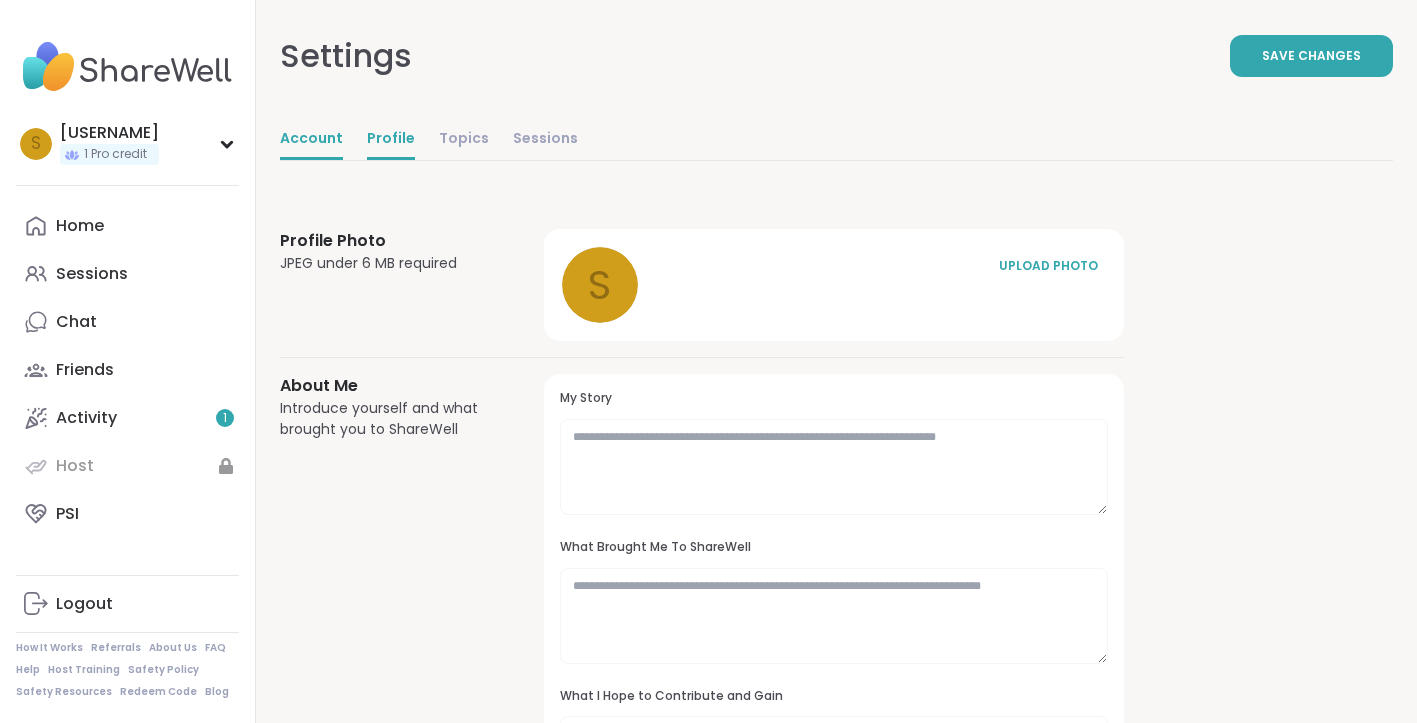 click on "Account" at bounding box center [311, 140] 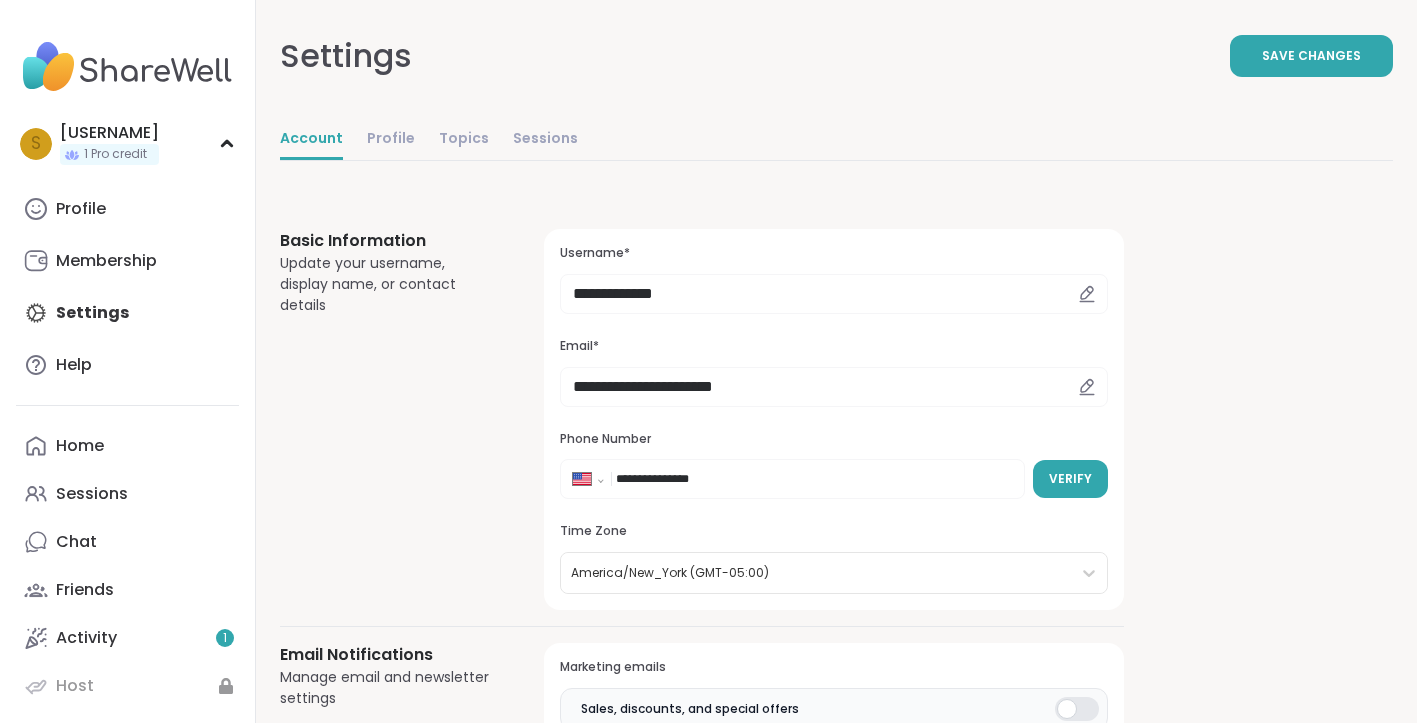 scroll, scrollTop: 0, scrollLeft: 0, axis: both 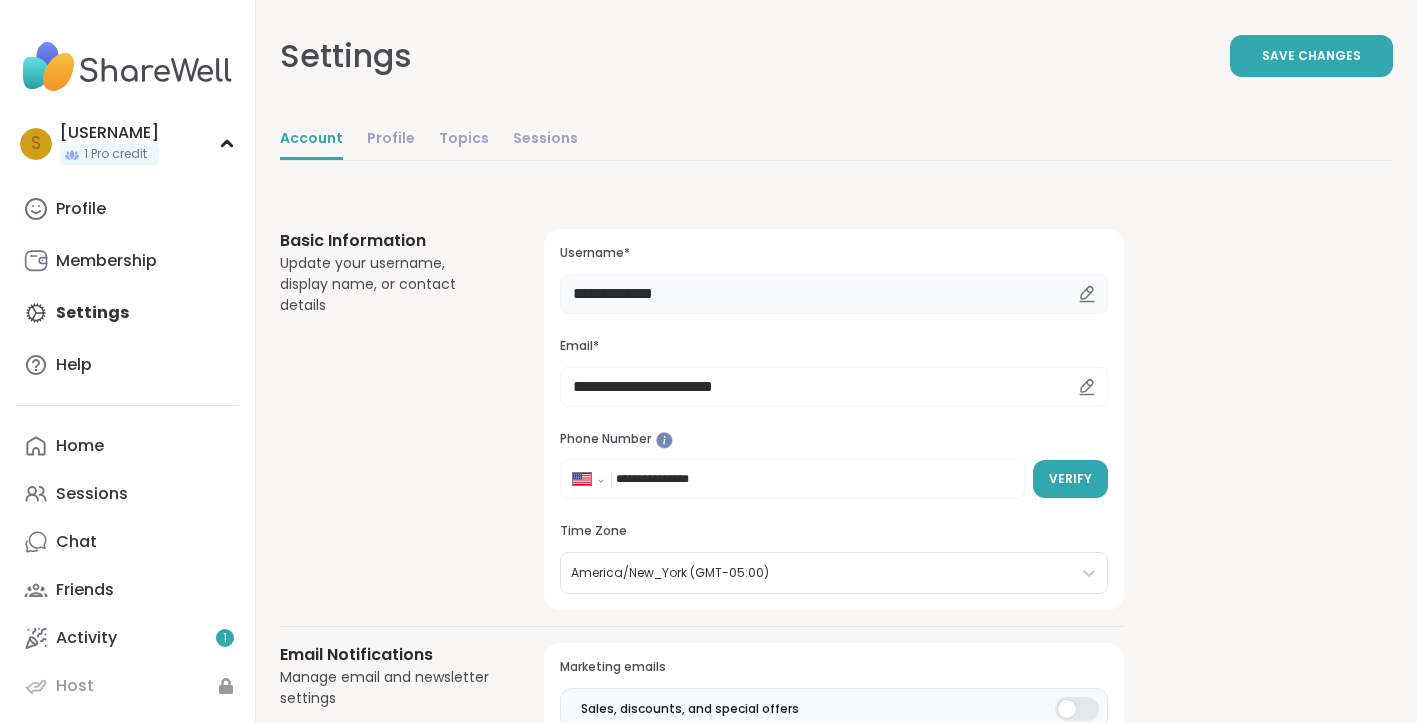 click on "**********" at bounding box center [834, 294] 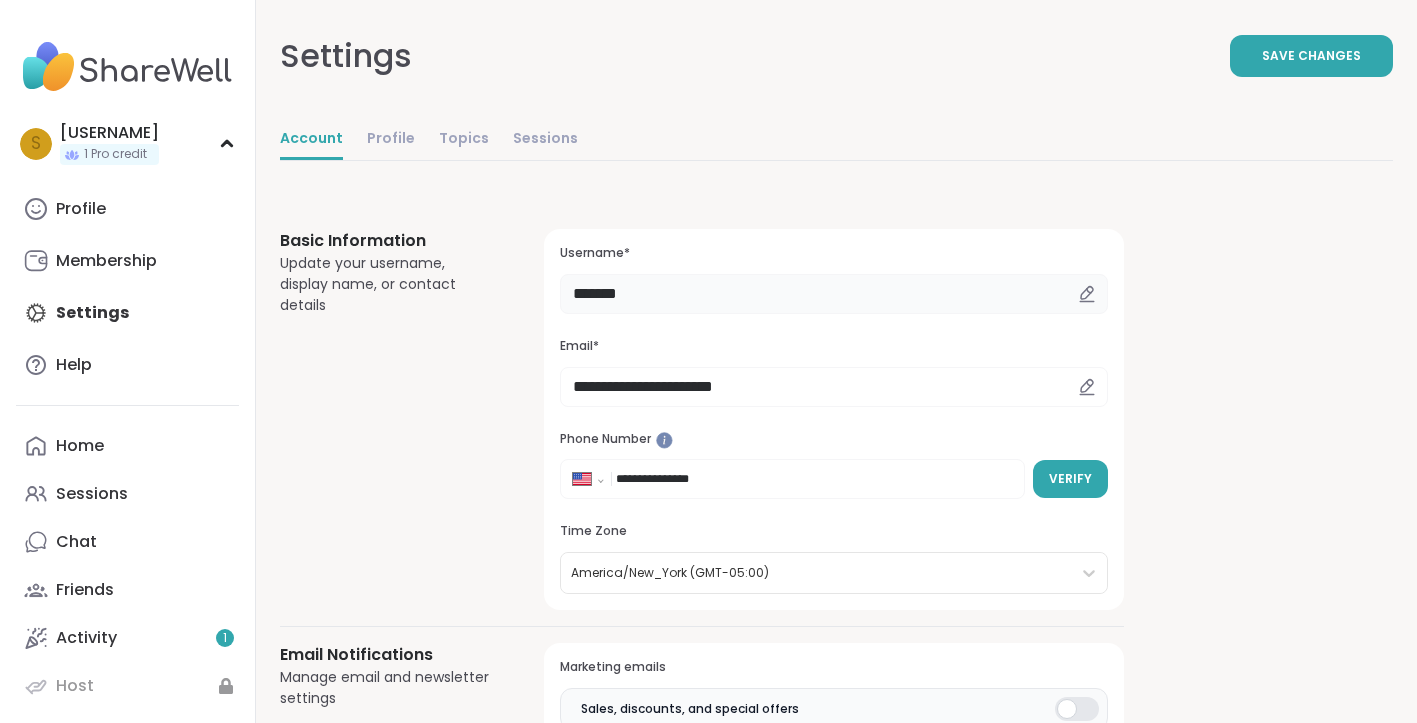 type on "*******" 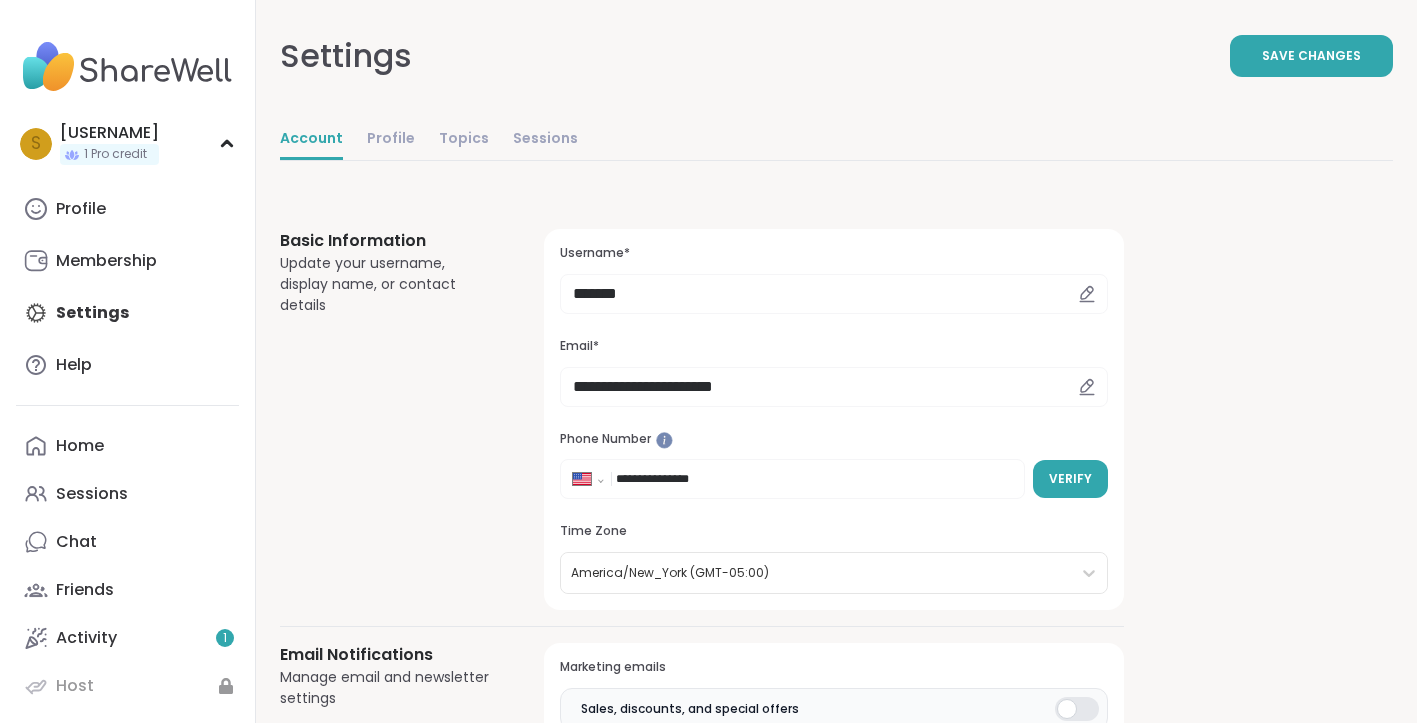 click on "Username*" at bounding box center (834, 253) 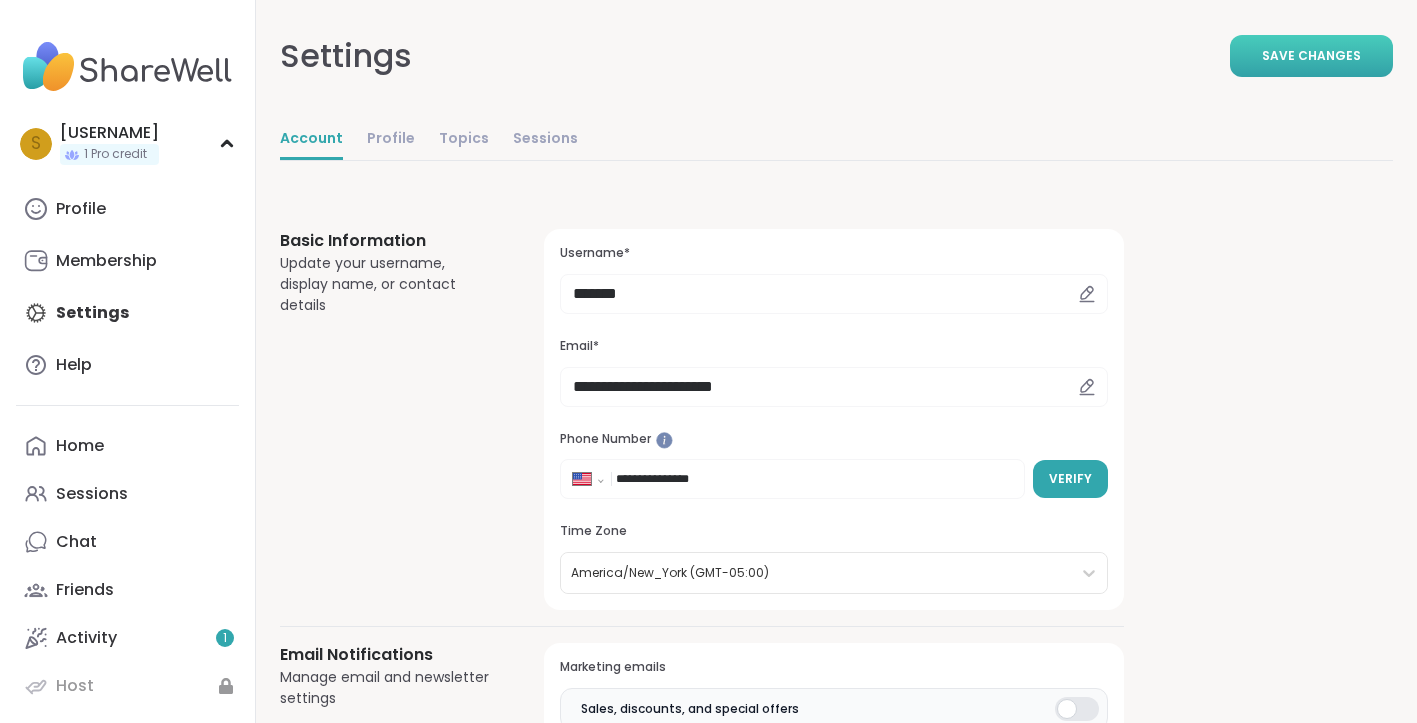 click on "Save Changes" at bounding box center [1311, 56] 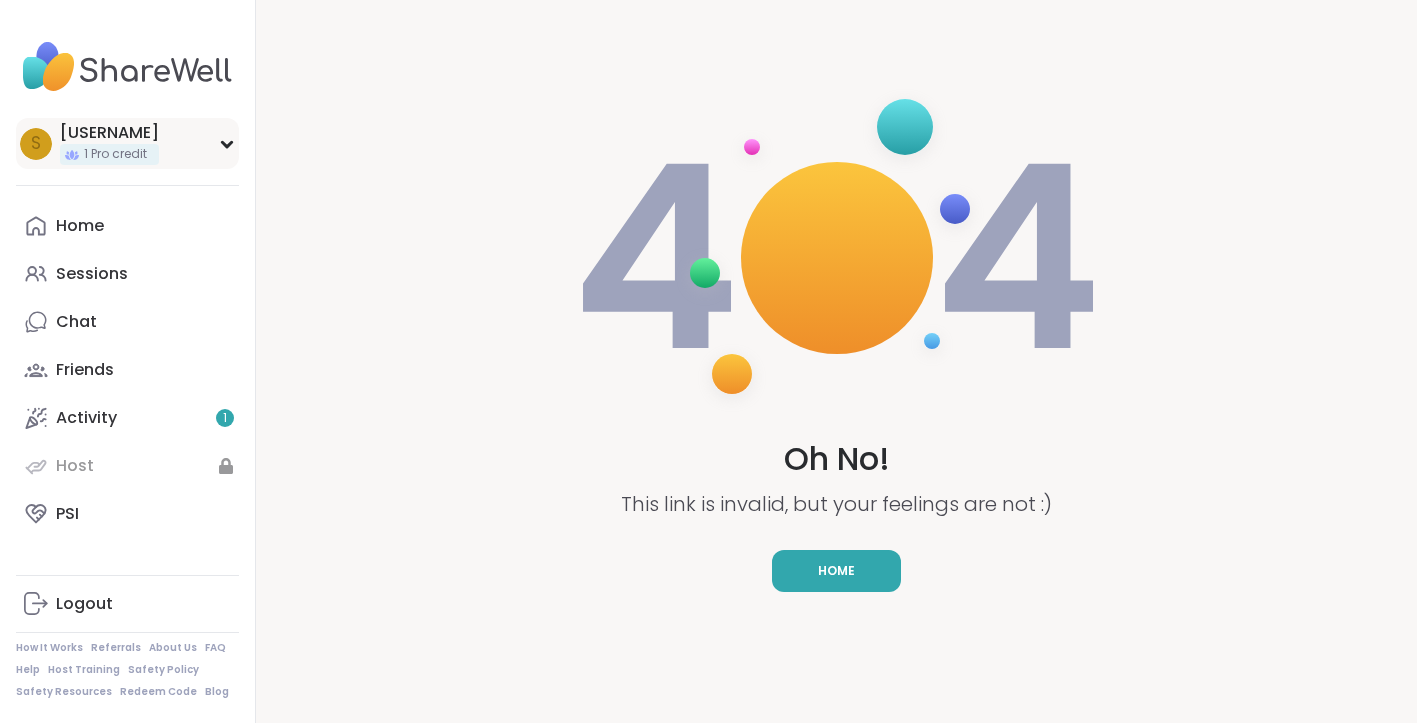 click on "[LAST]" at bounding box center [109, 133] 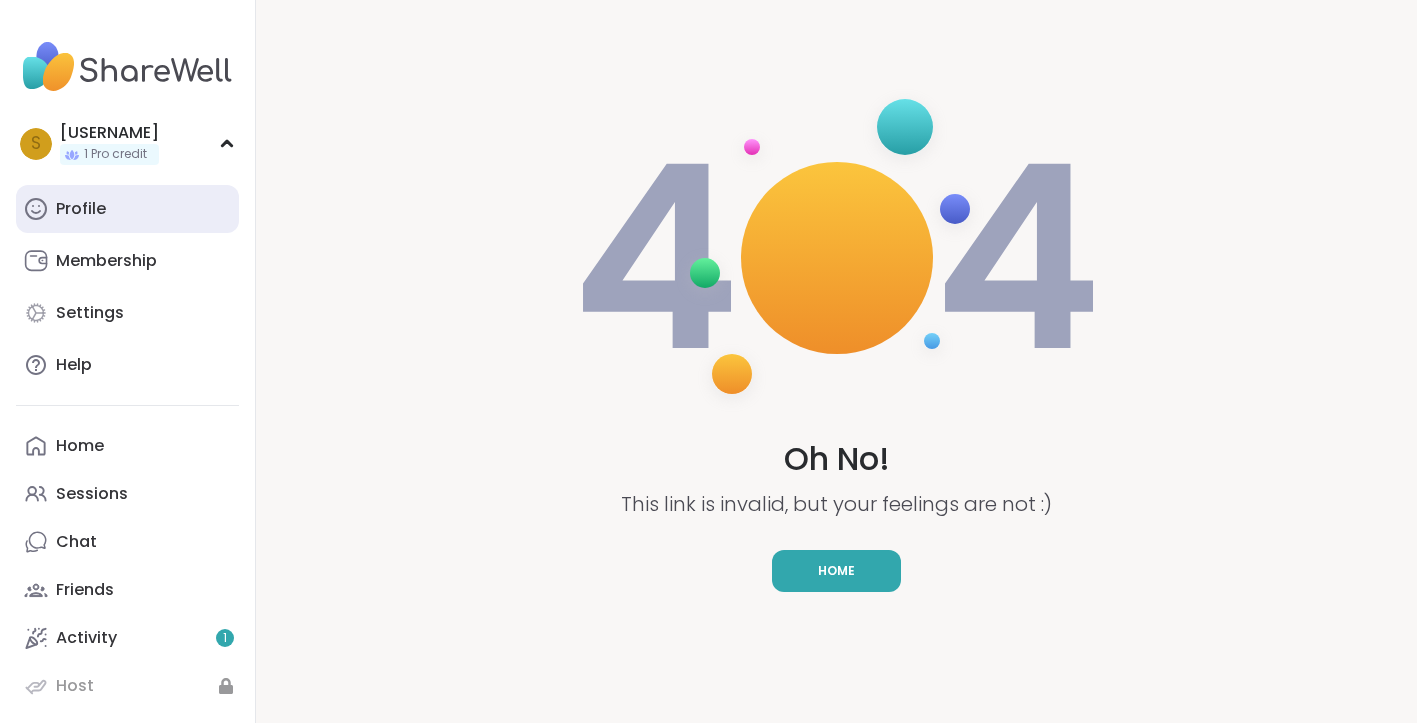 click on "Profile" at bounding box center [81, 209] 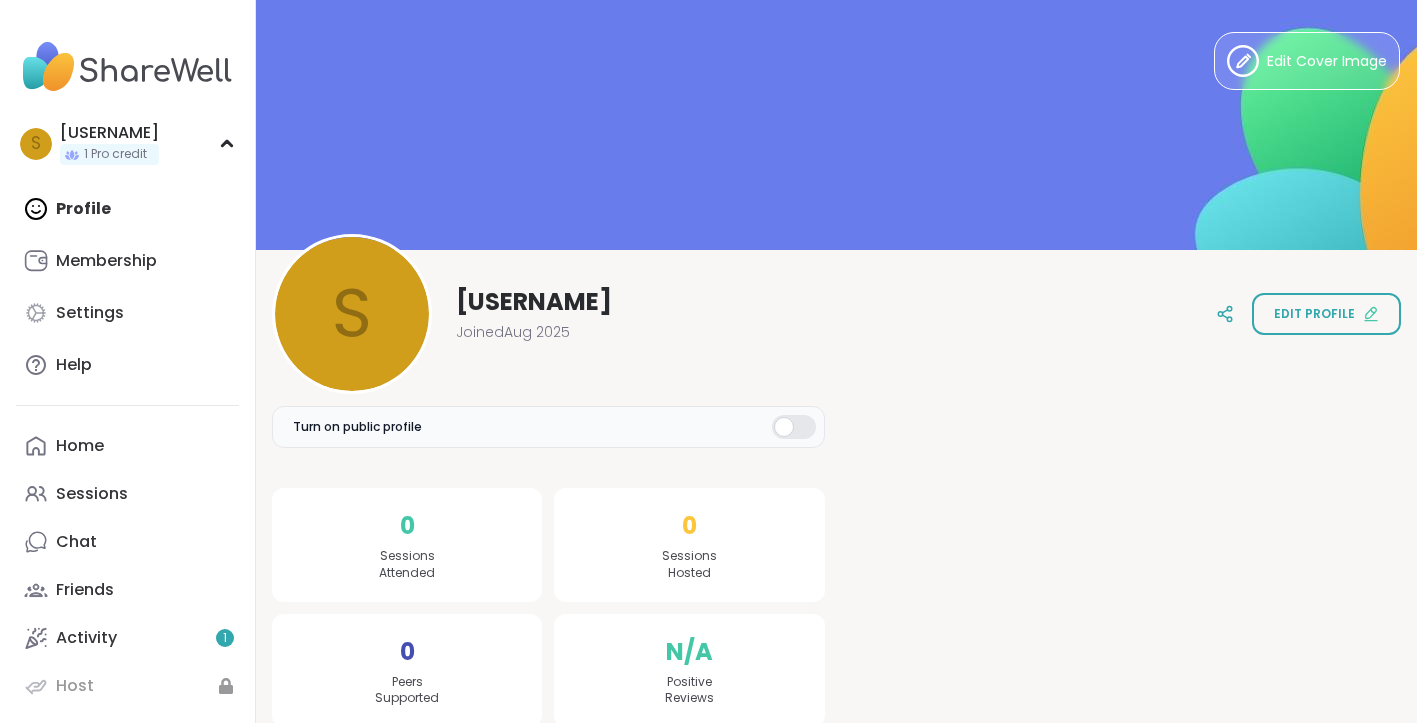 scroll, scrollTop: 0, scrollLeft: 0, axis: both 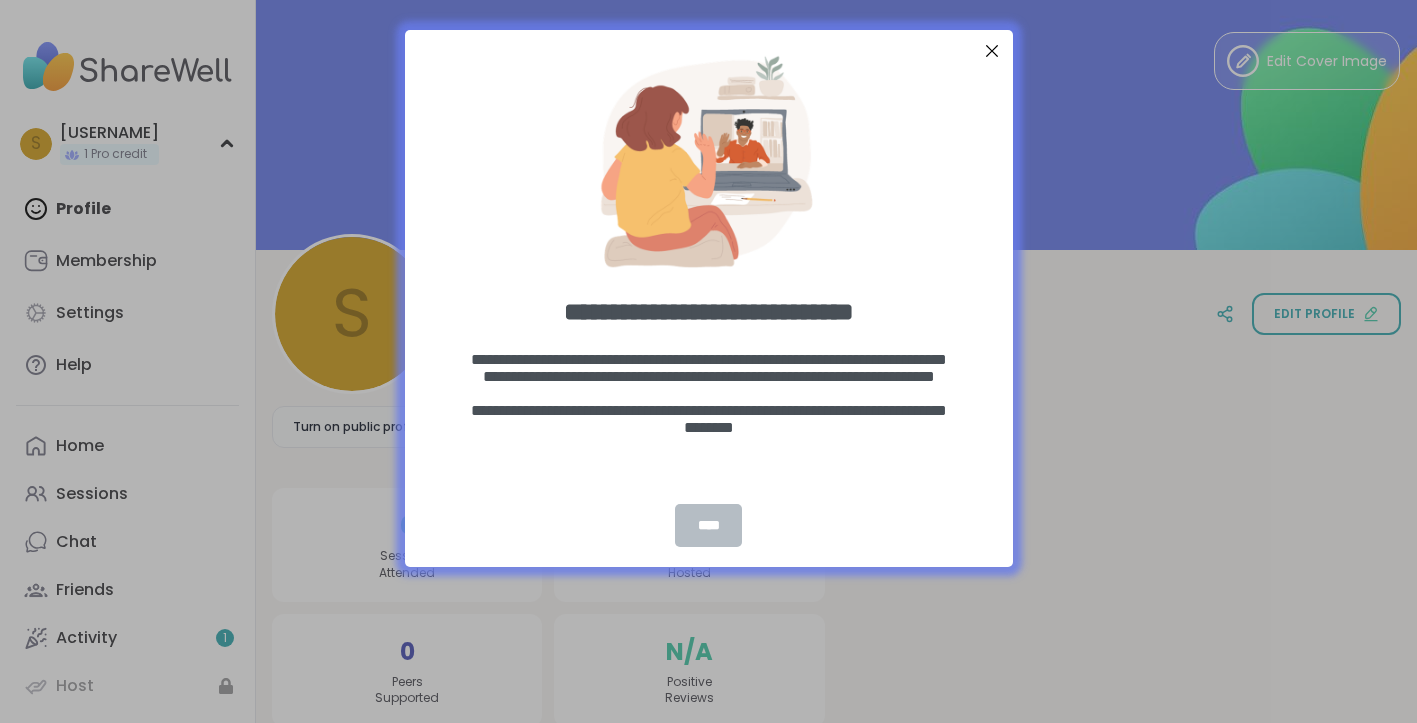 click on "****" at bounding box center (708, 525) 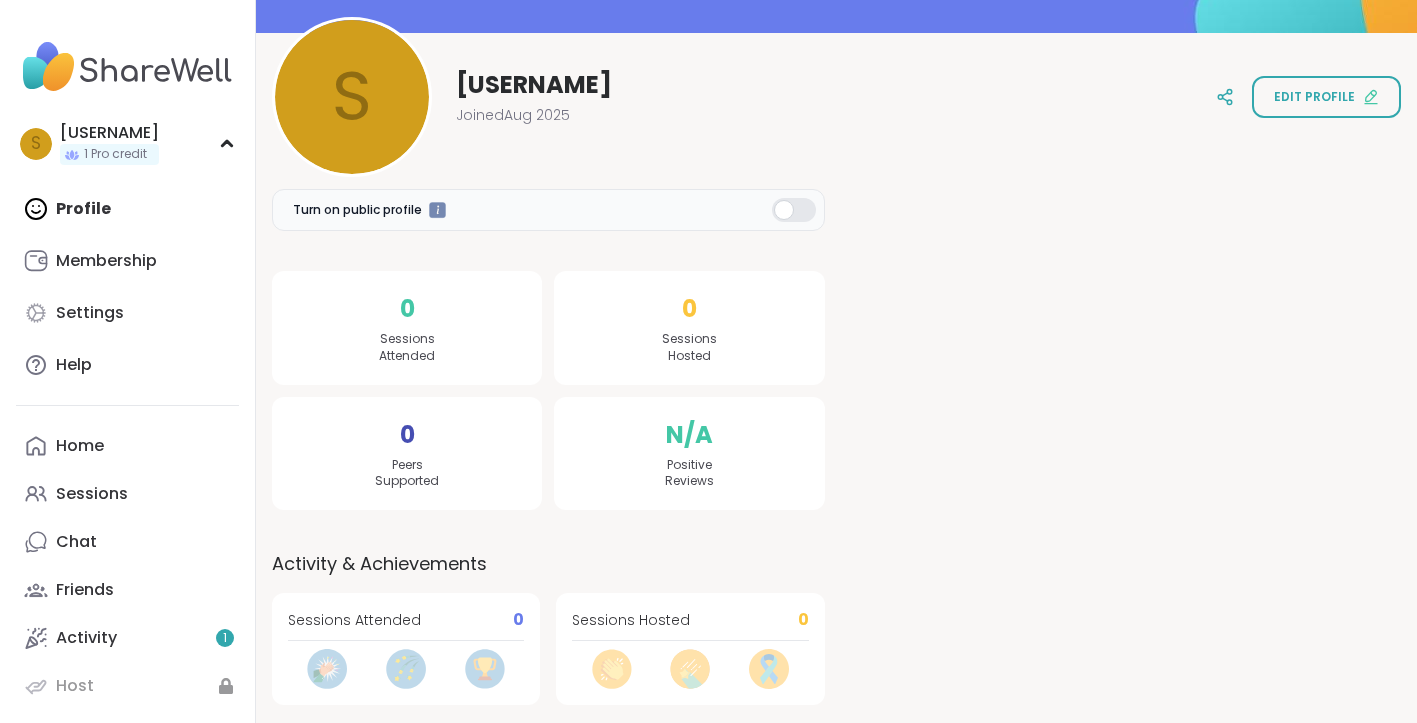 scroll, scrollTop: 218, scrollLeft: 0, axis: vertical 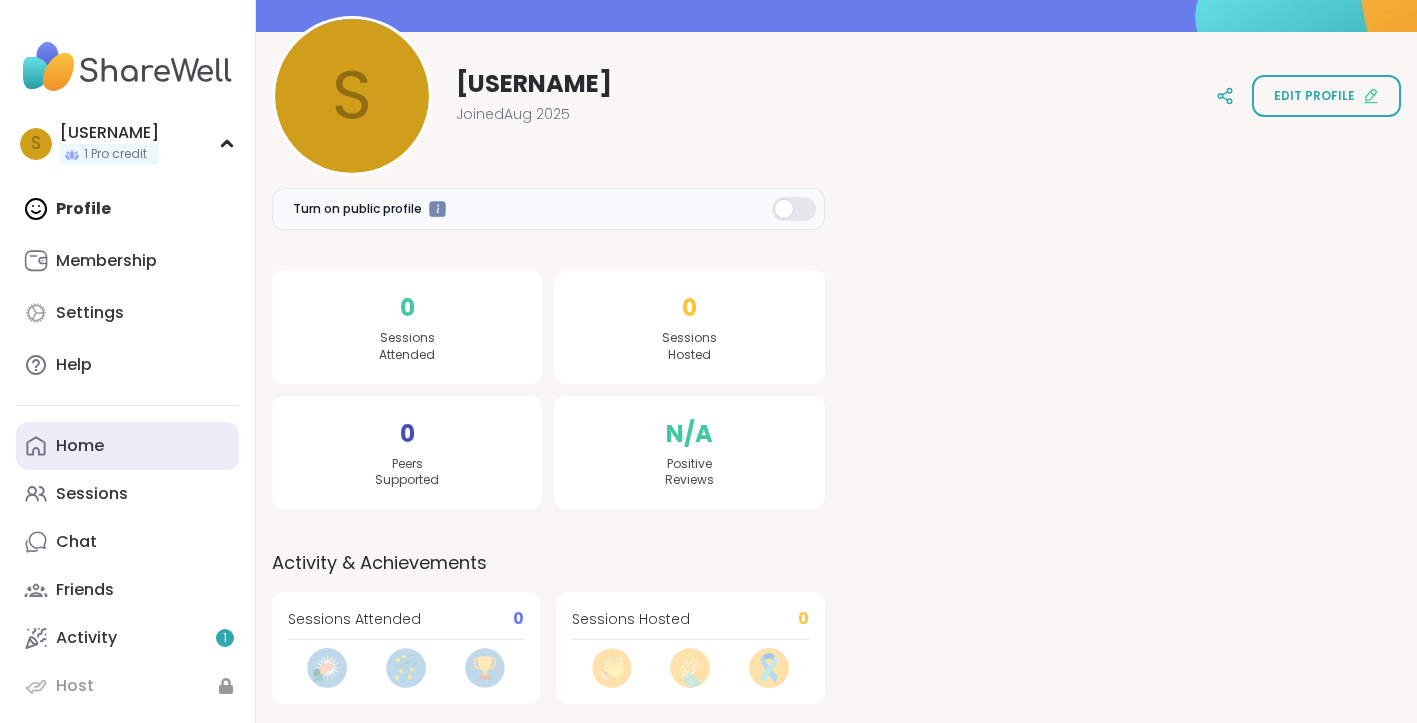 click on "Home" at bounding box center [127, 446] 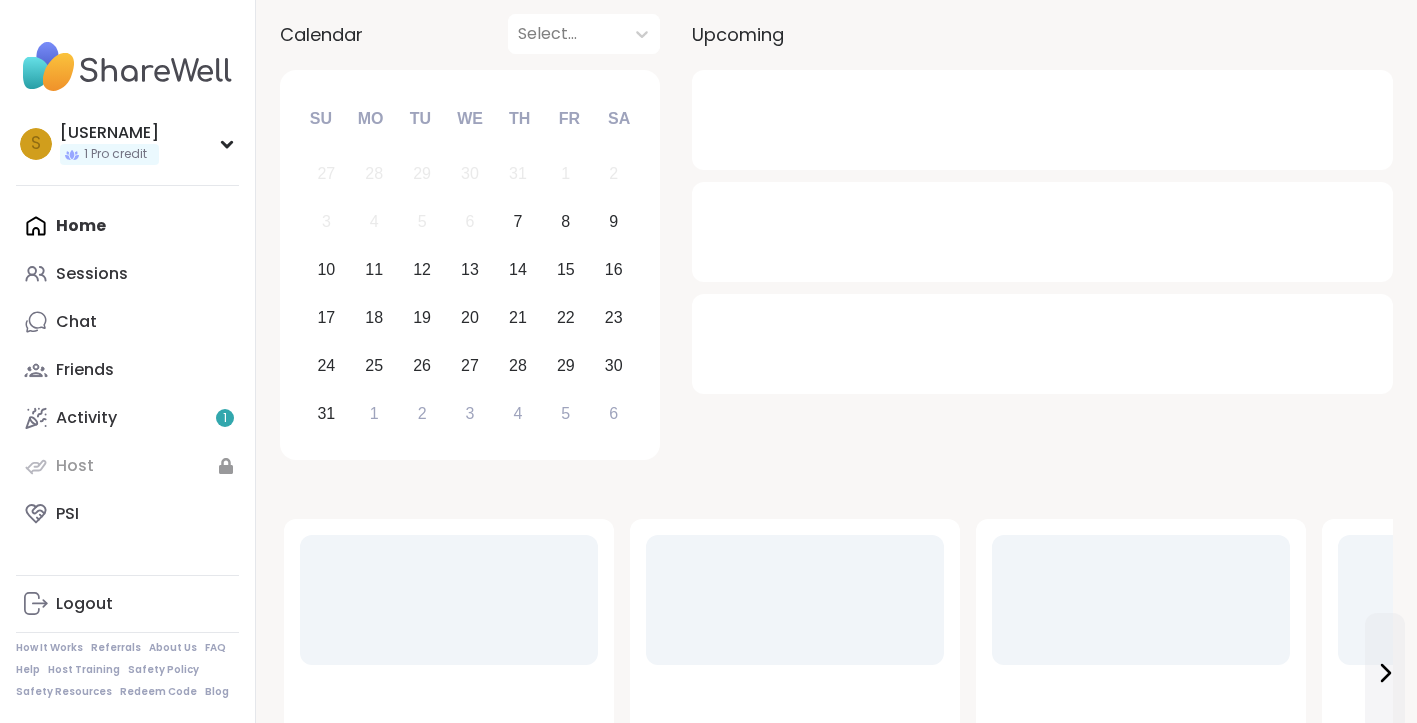 scroll, scrollTop: 0, scrollLeft: 0, axis: both 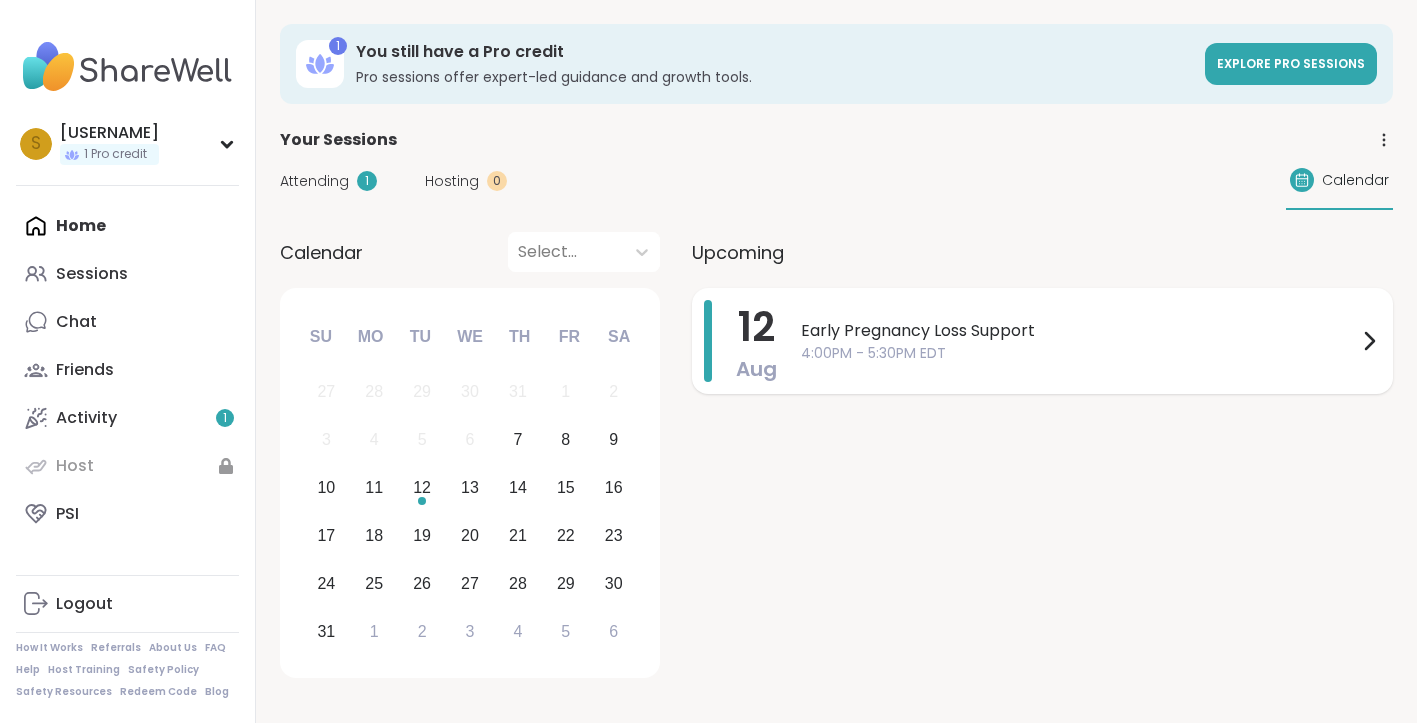 click on "4:00PM - 5:30PM EDT" at bounding box center [1079, 353] 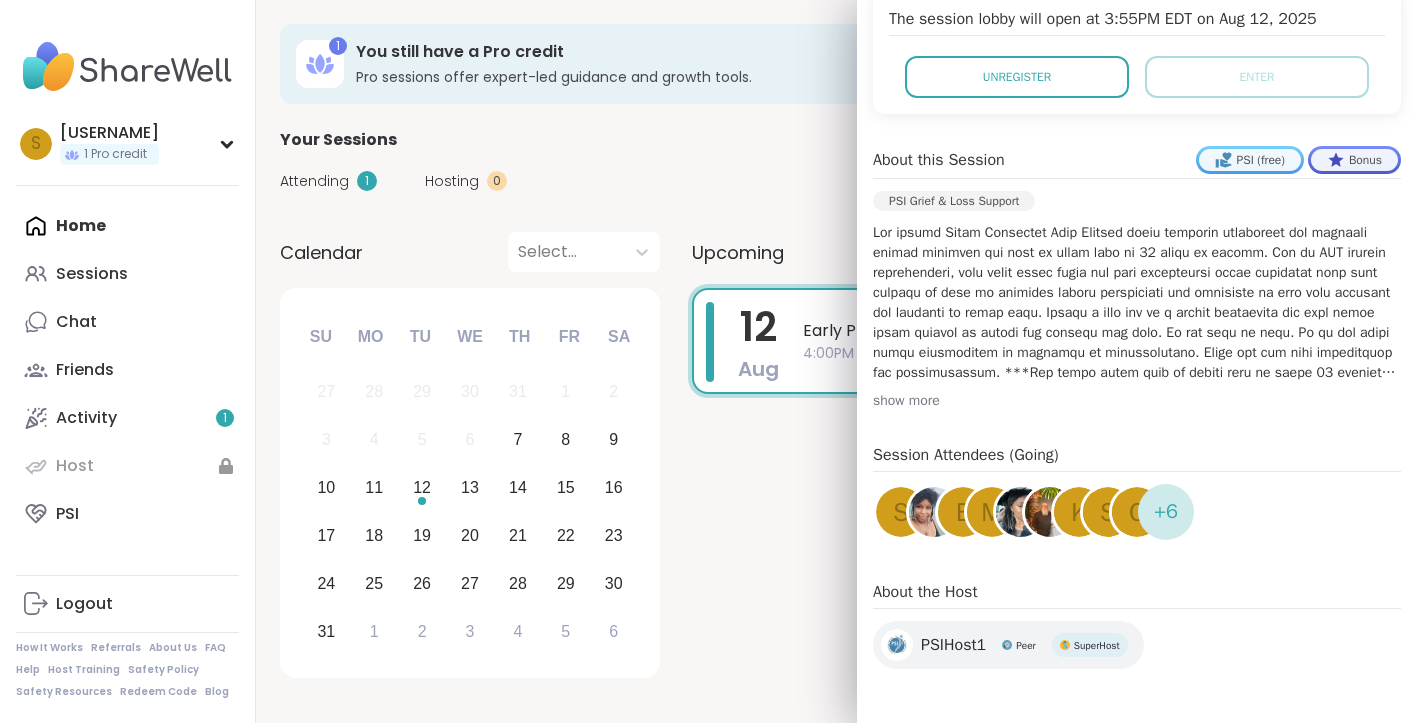 scroll, scrollTop: 433, scrollLeft: 0, axis: vertical 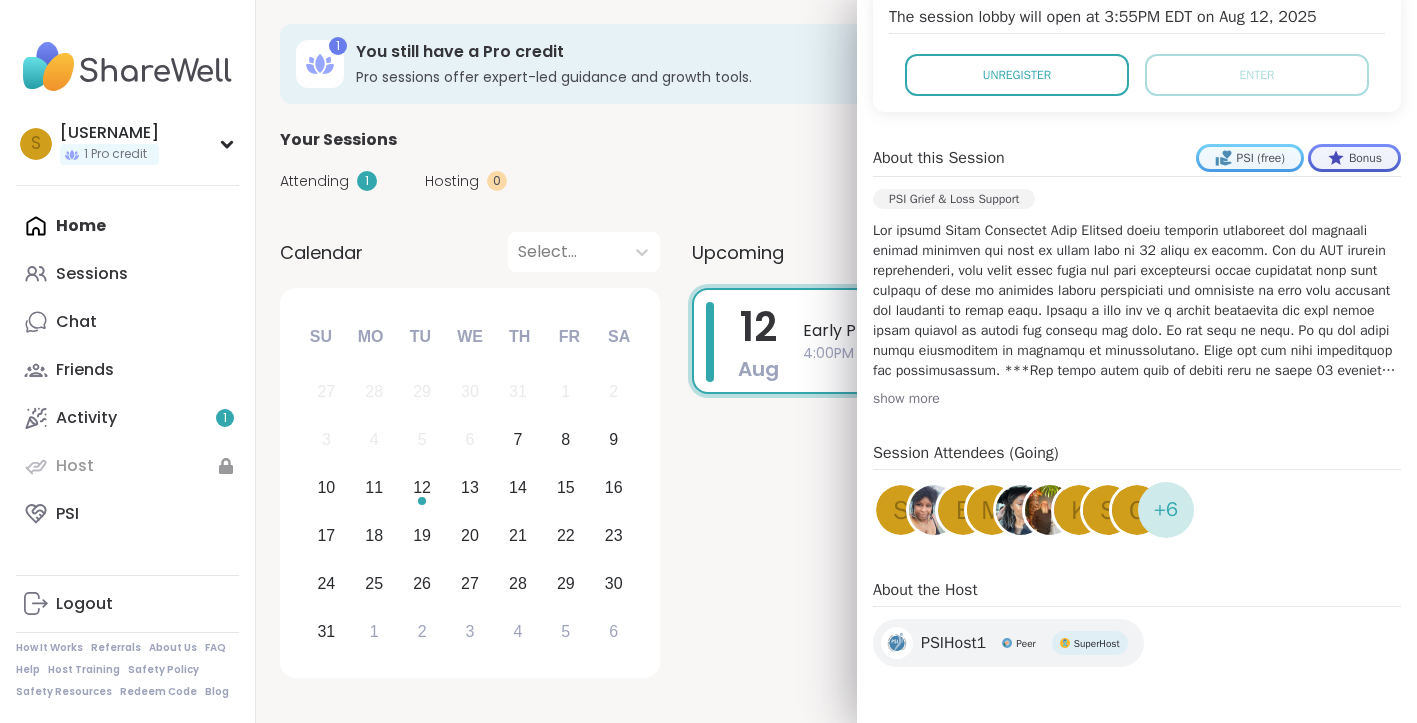 click on "+ 6" at bounding box center [1166, 510] 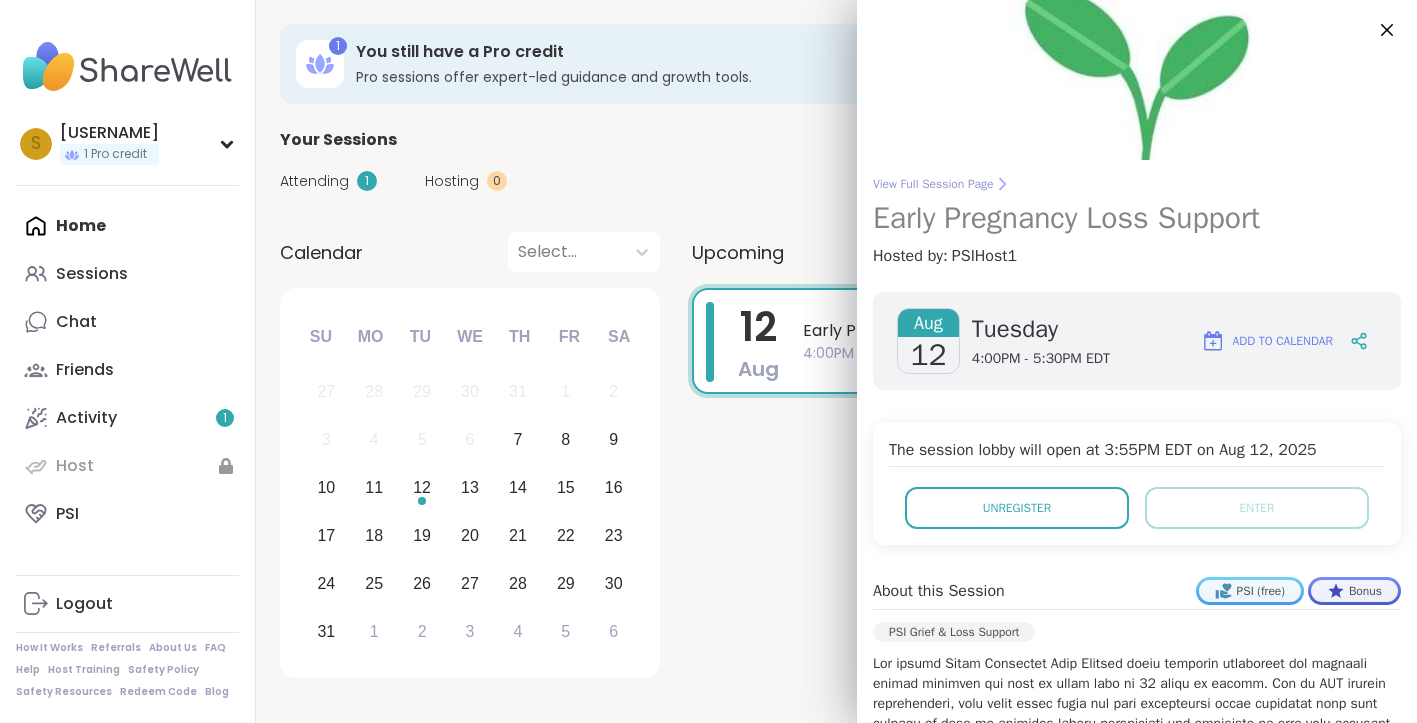click on "Early Pregnancy Loss Support" at bounding box center (1137, 218) 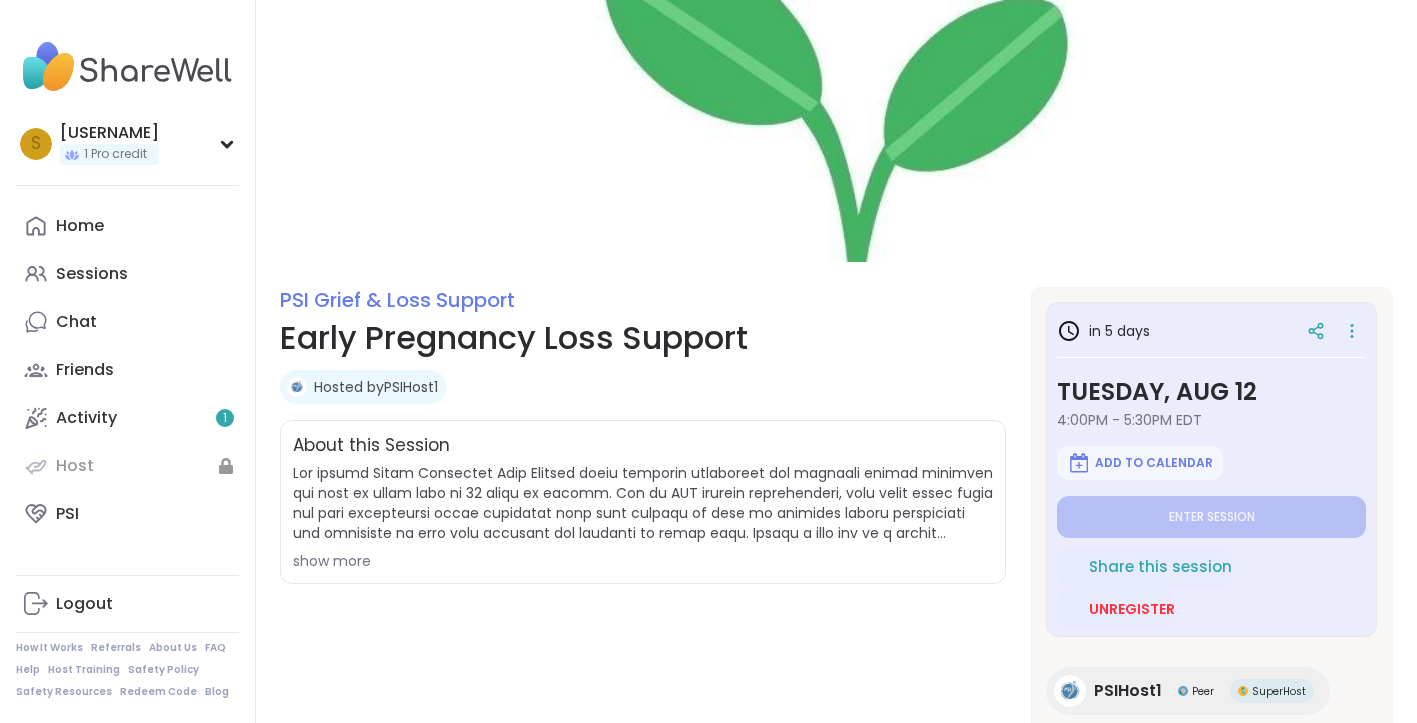 scroll, scrollTop: 68, scrollLeft: 0, axis: vertical 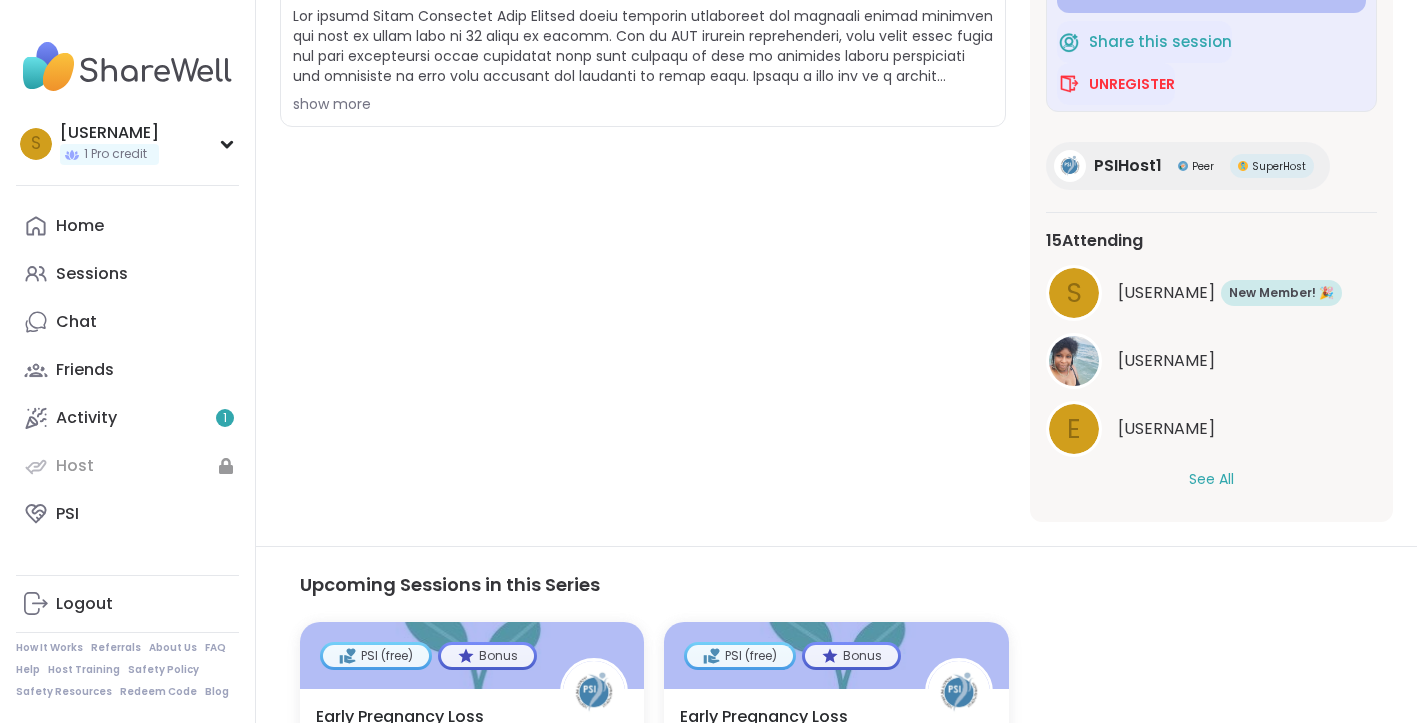 click on "See All" at bounding box center [1211, 479] 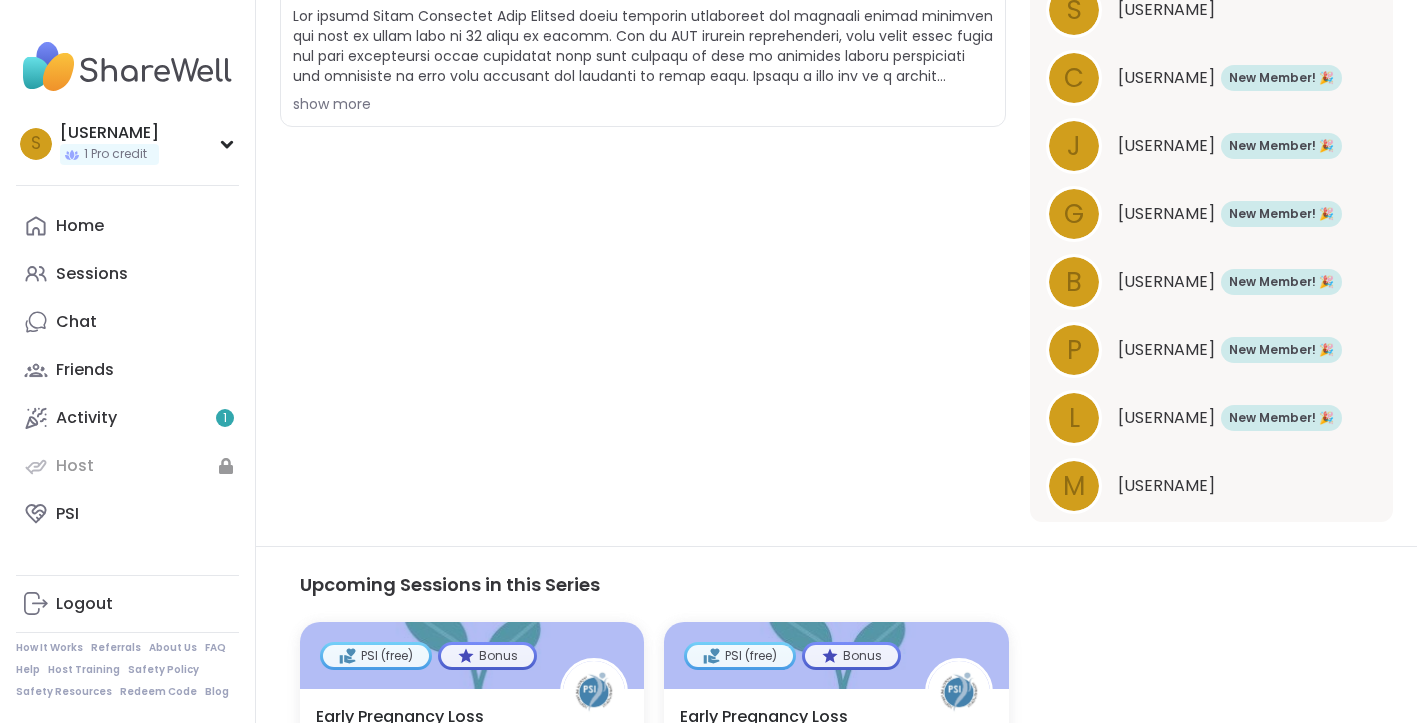 scroll, scrollTop: 884, scrollLeft: 0, axis: vertical 